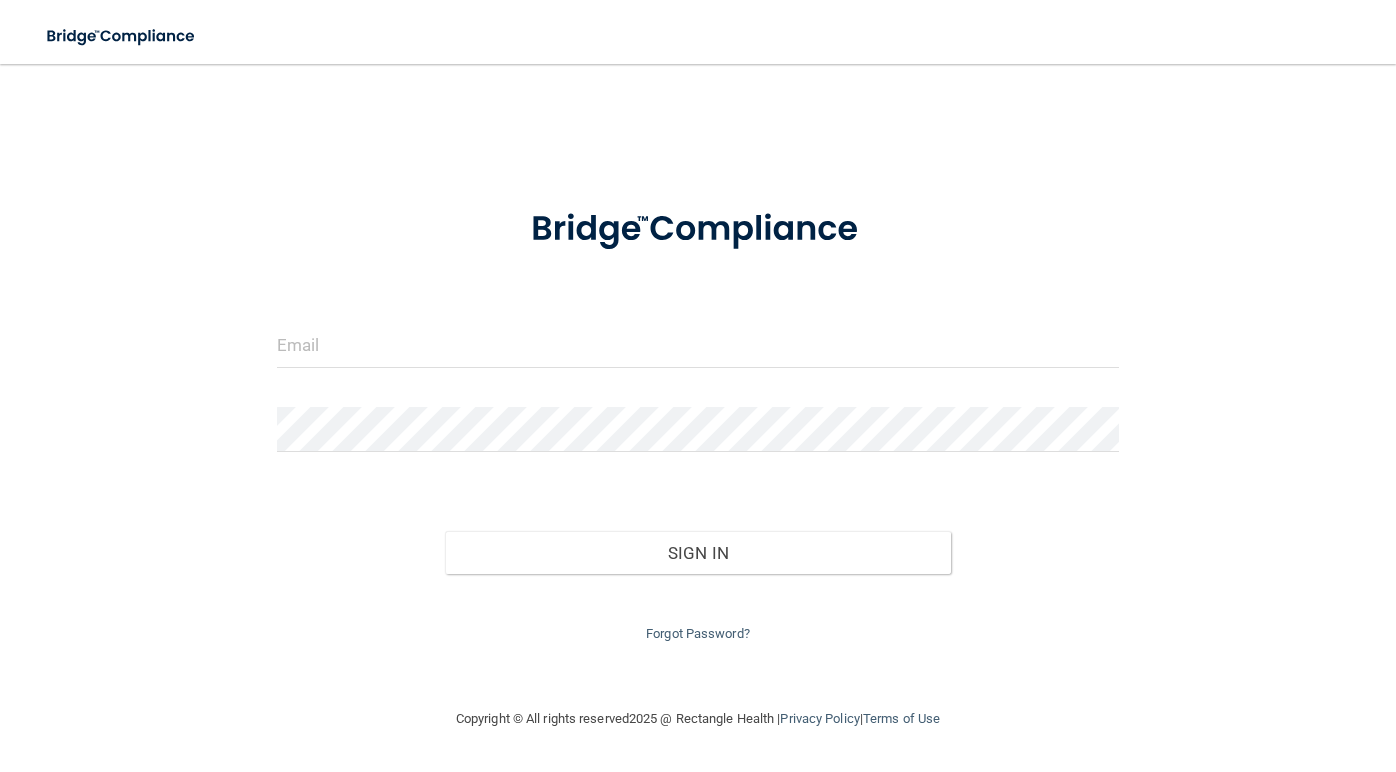 scroll, scrollTop: 0, scrollLeft: 0, axis: both 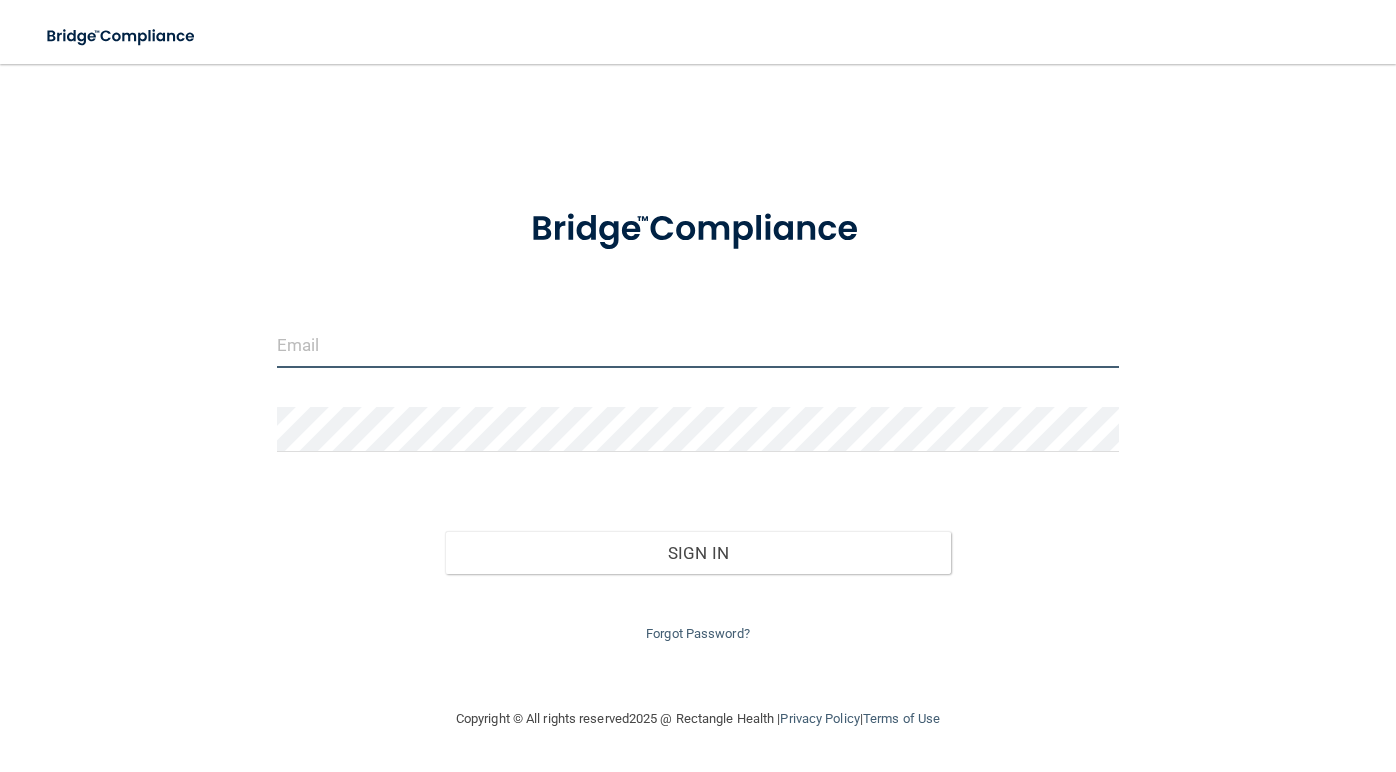 click at bounding box center (698, 345) 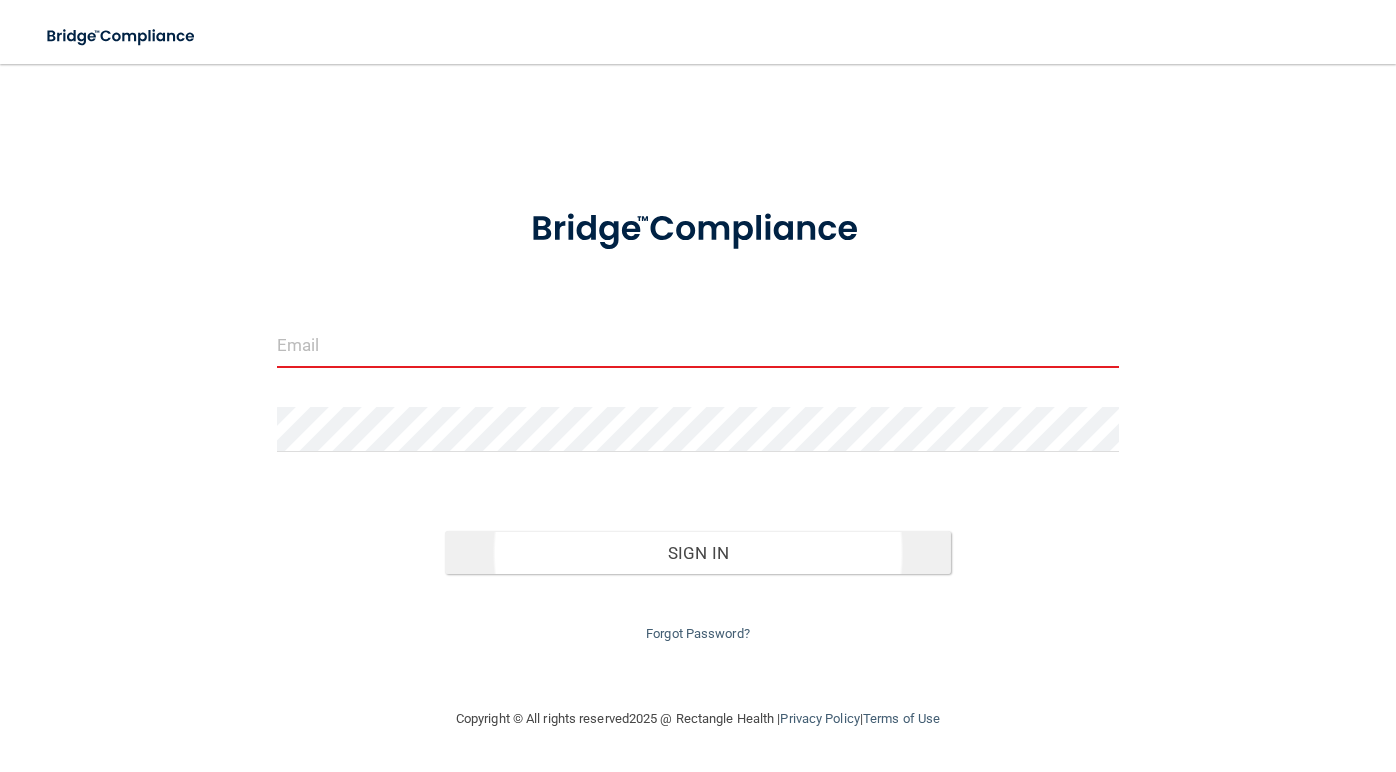 click on "Sign In" at bounding box center (697, 553) 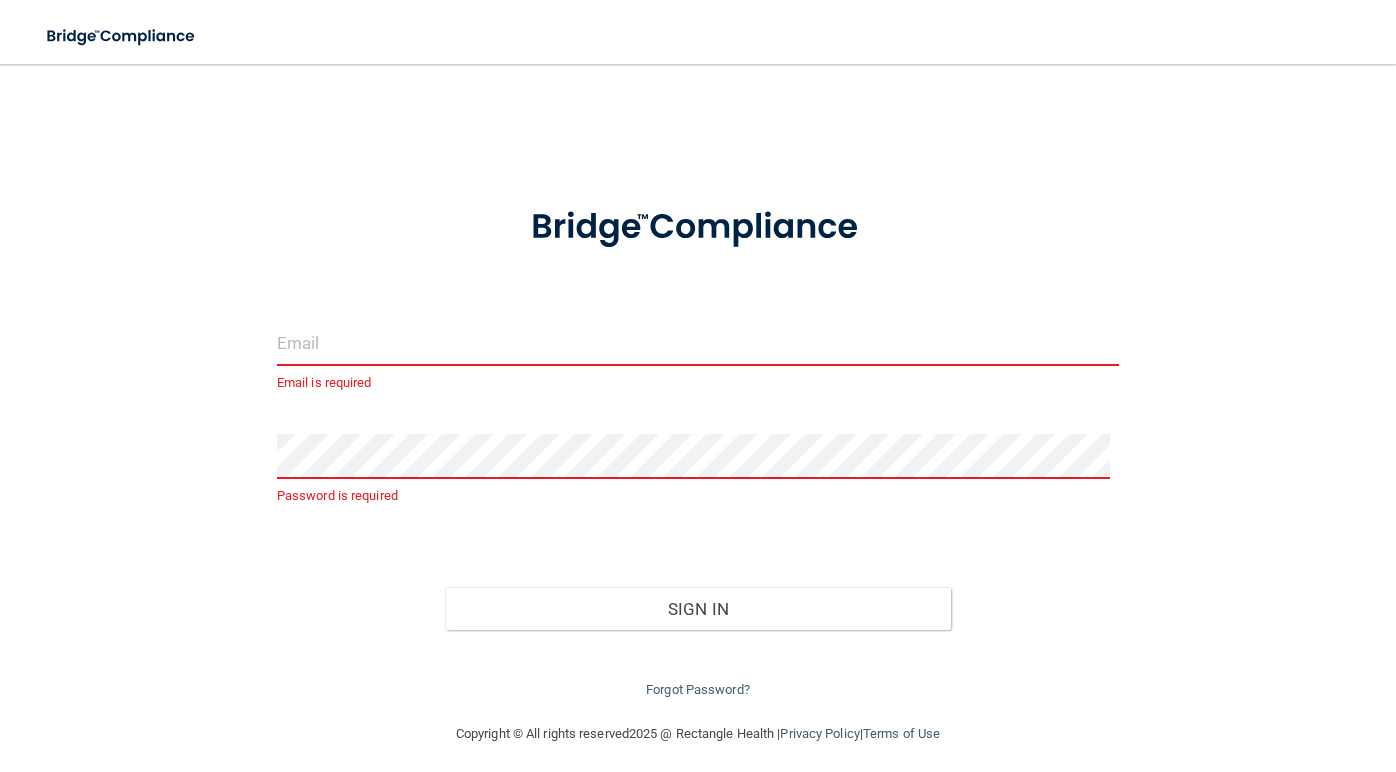scroll, scrollTop: 0, scrollLeft: 0, axis: both 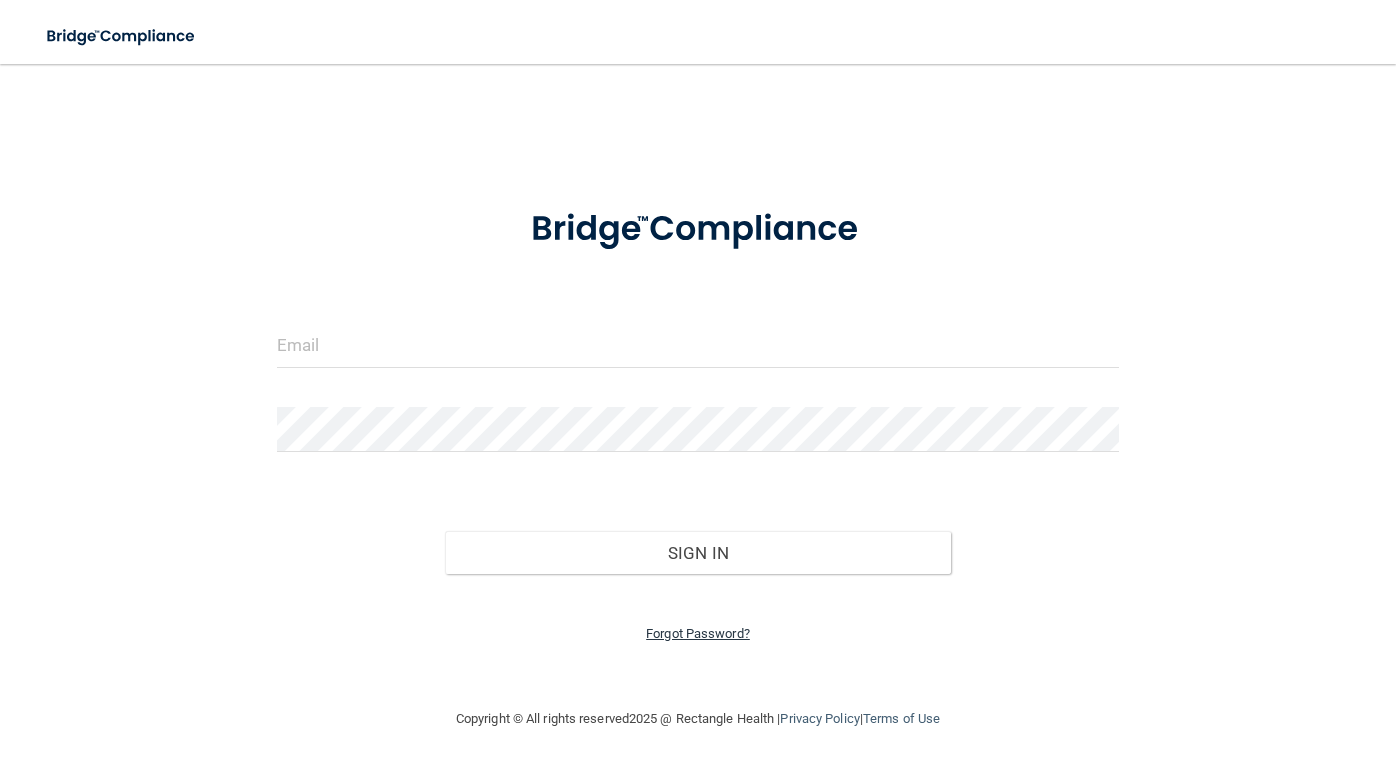 click on "Forgot Password?" at bounding box center (698, 633) 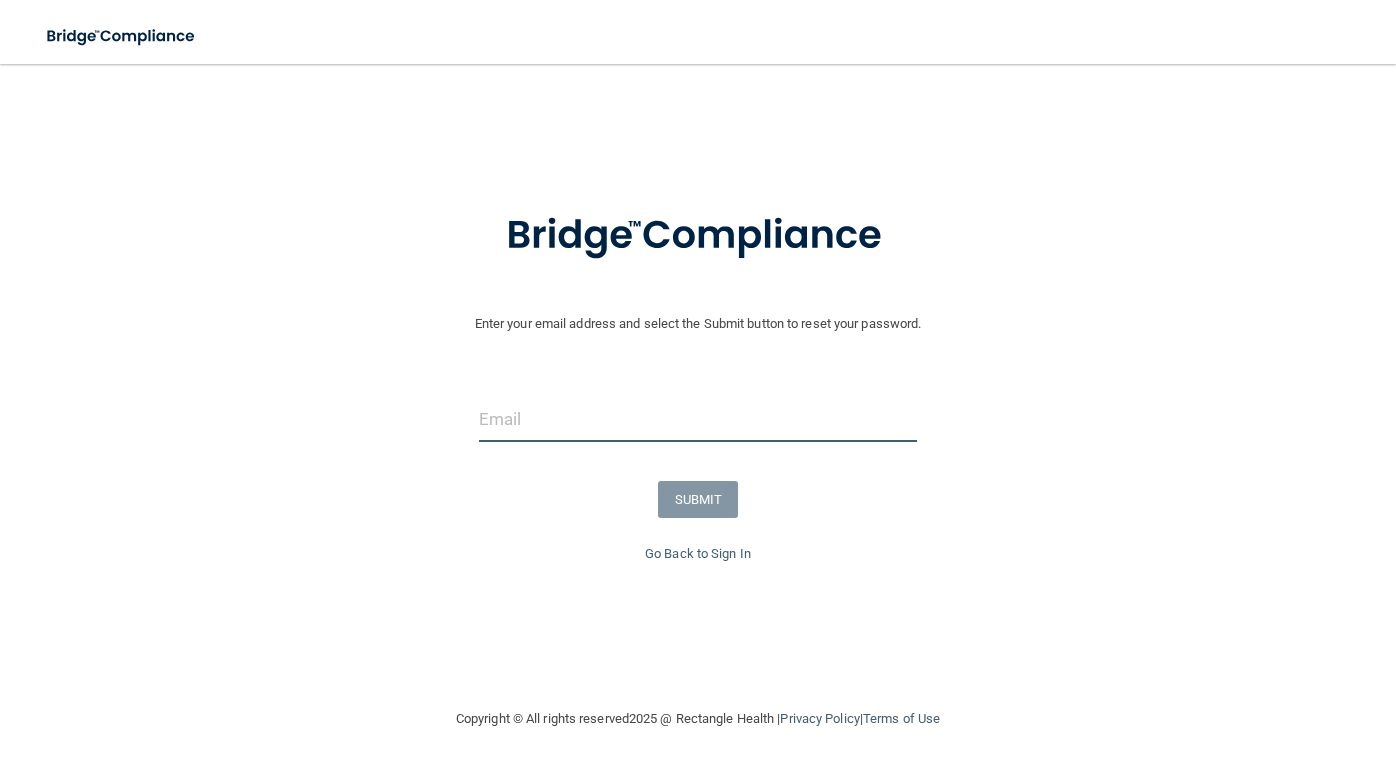 click at bounding box center [698, 419] 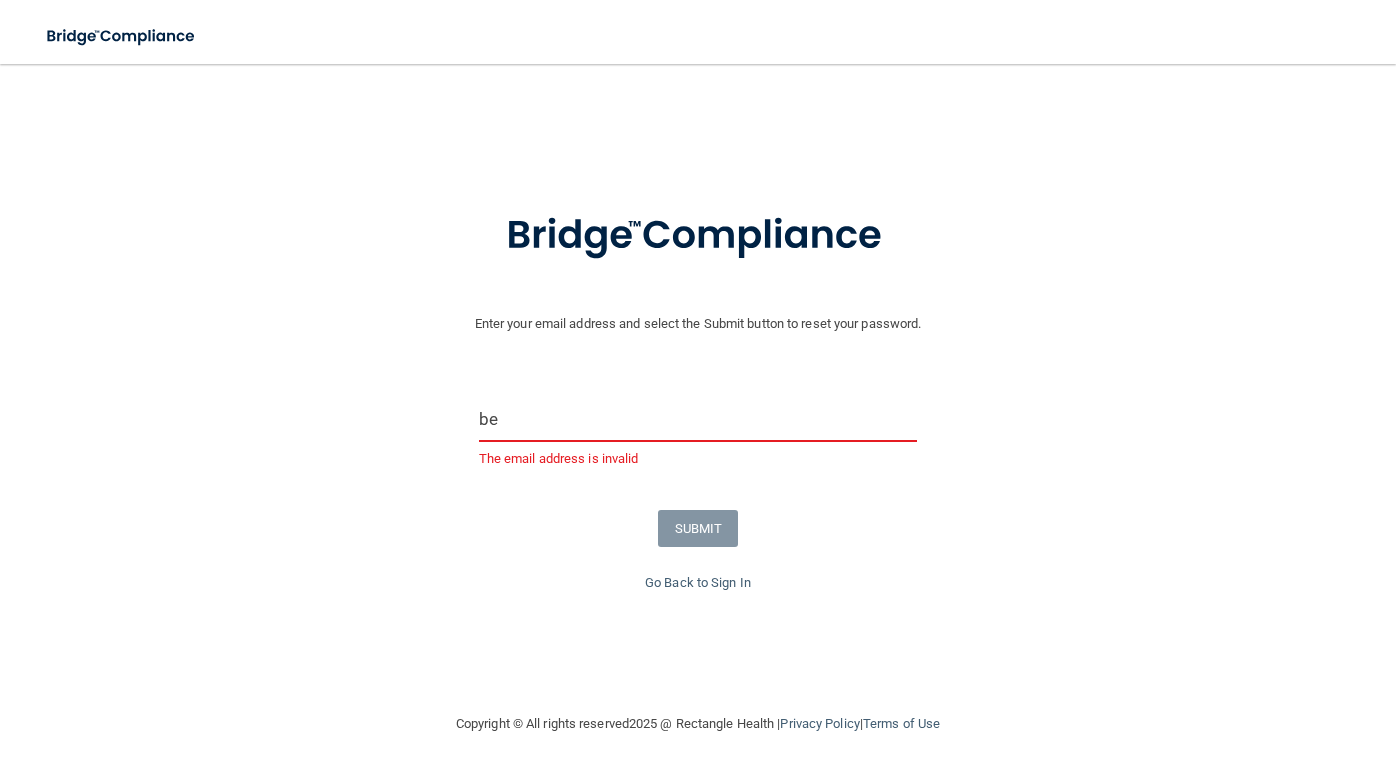 type on "b" 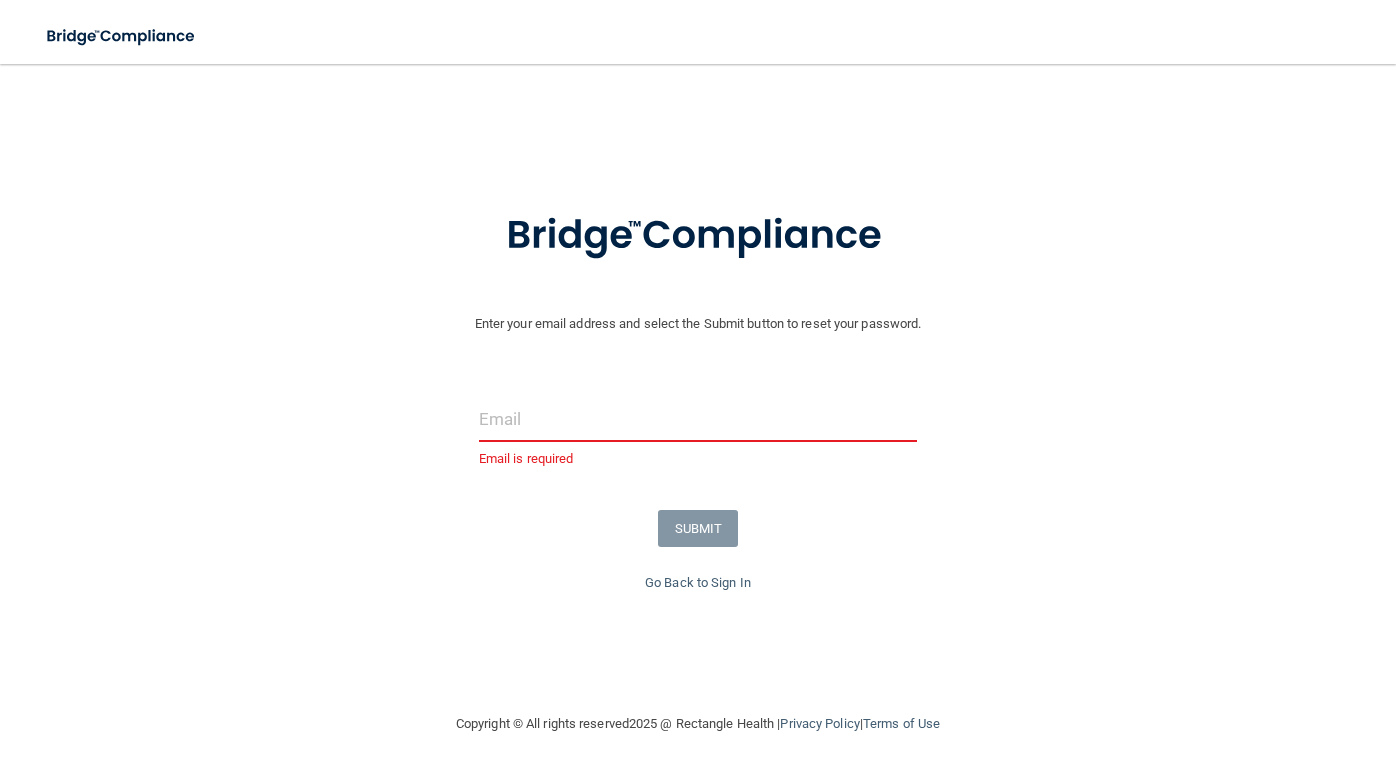 paste on "[EMAIL]" 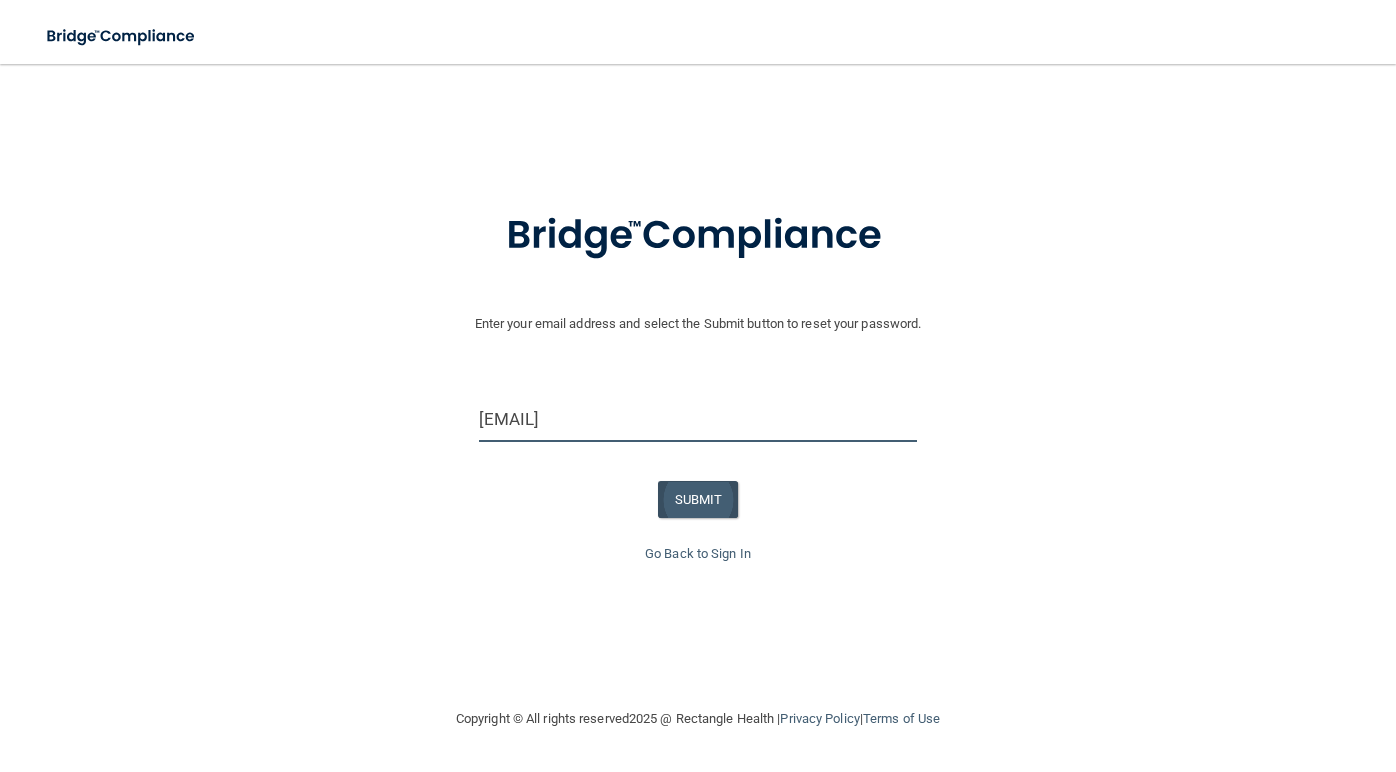 type on "[EMAIL]" 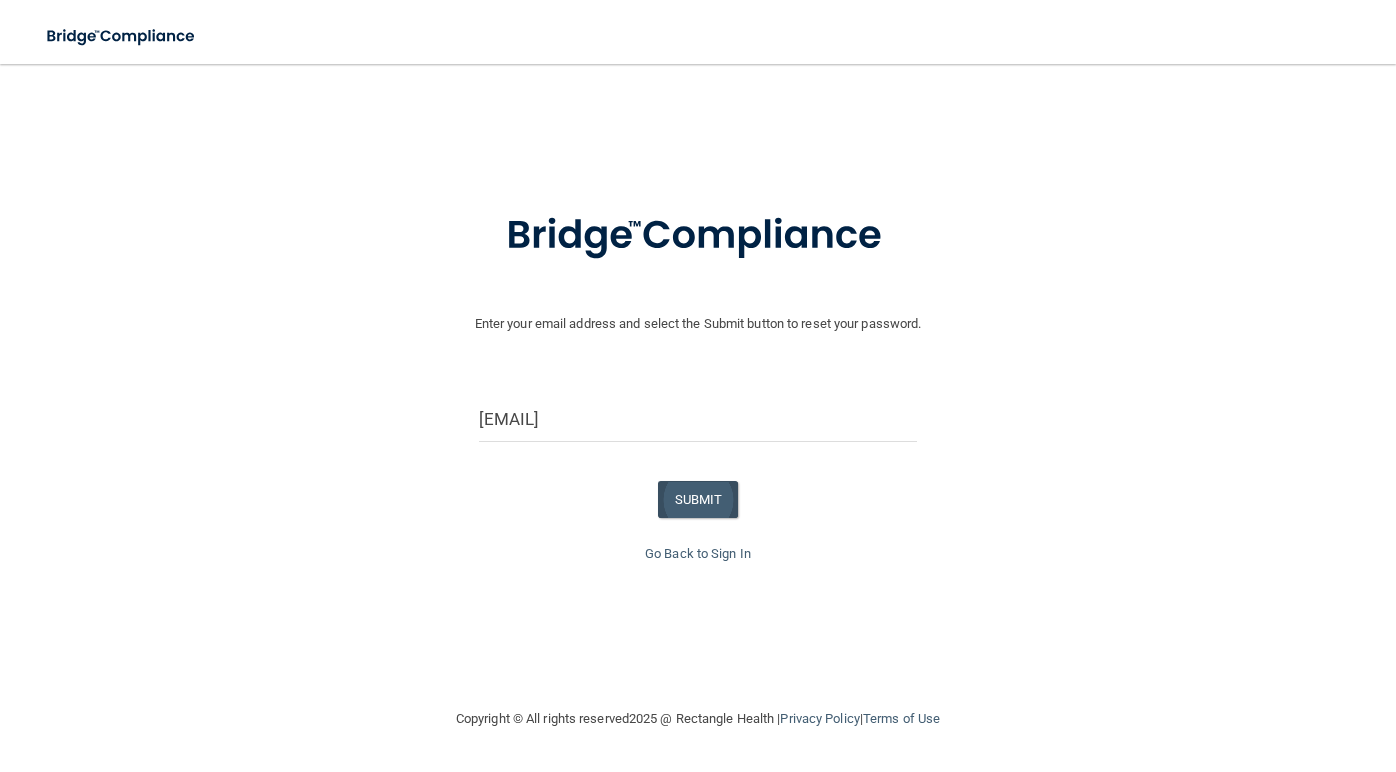 click on "SUBMIT" at bounding box center (698, 499) 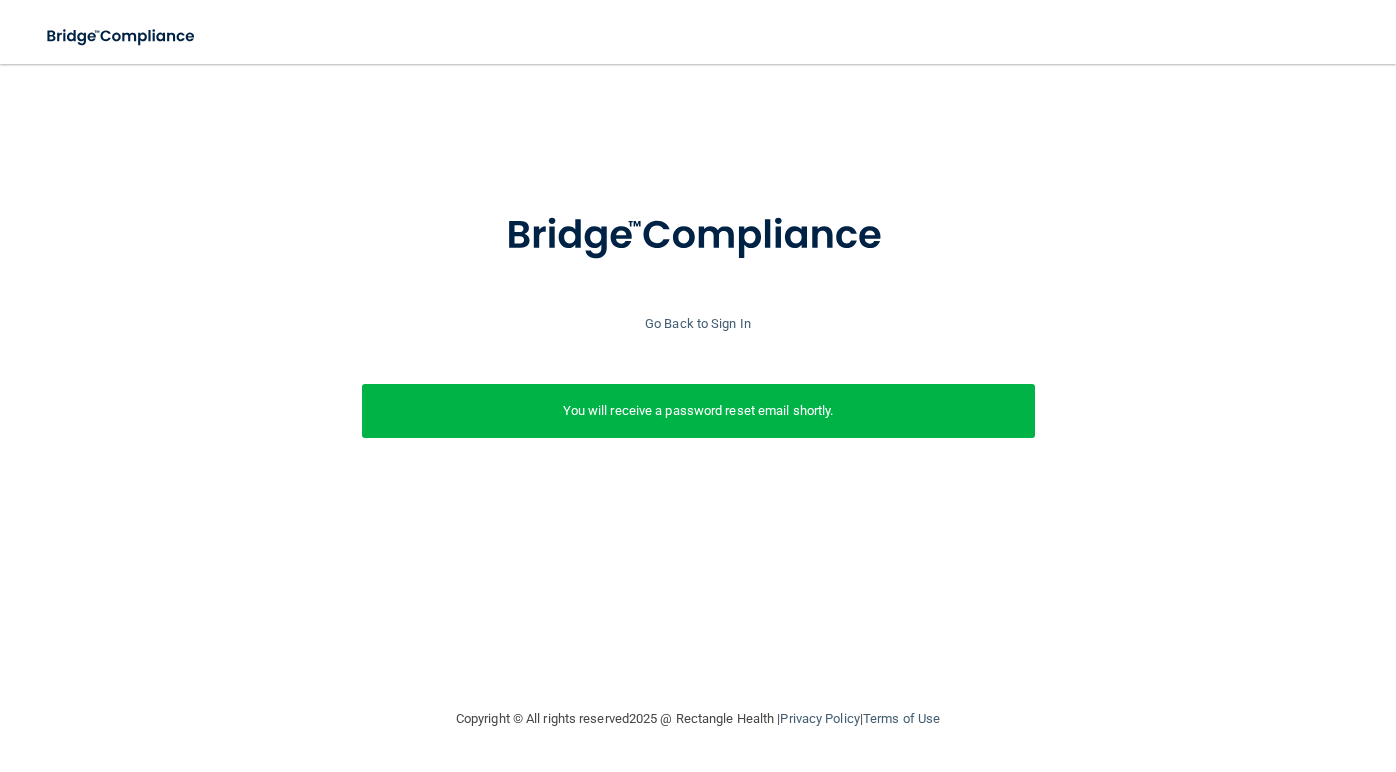 click on "Enter your email address and select the Submit button to reset your password.               bebe.w@aaristherapy.com                     SUBMIT              Go Back to Sign In                 You will receive a password reset email shortly." at bounding box center [698, 346] 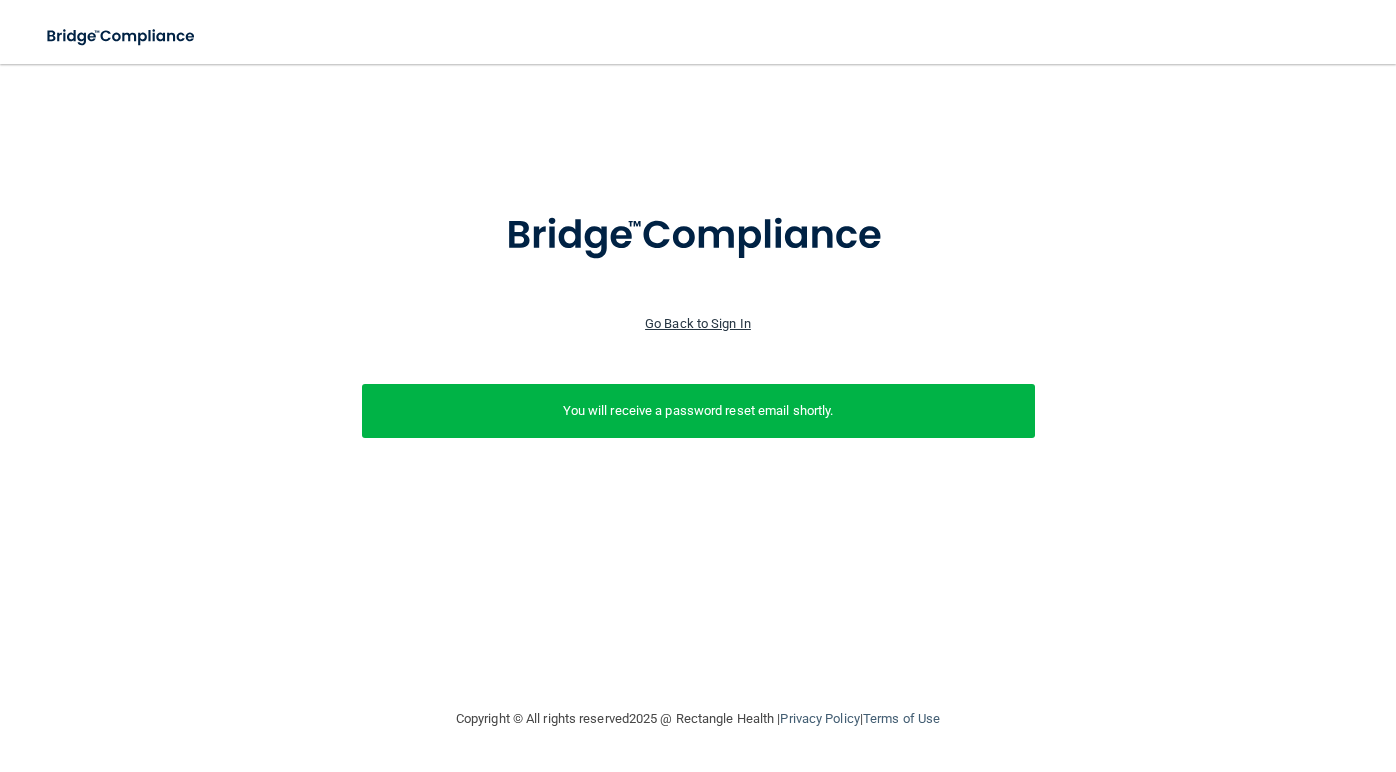 click on "Go Back to Sign In" at bounding box center (698, 323) 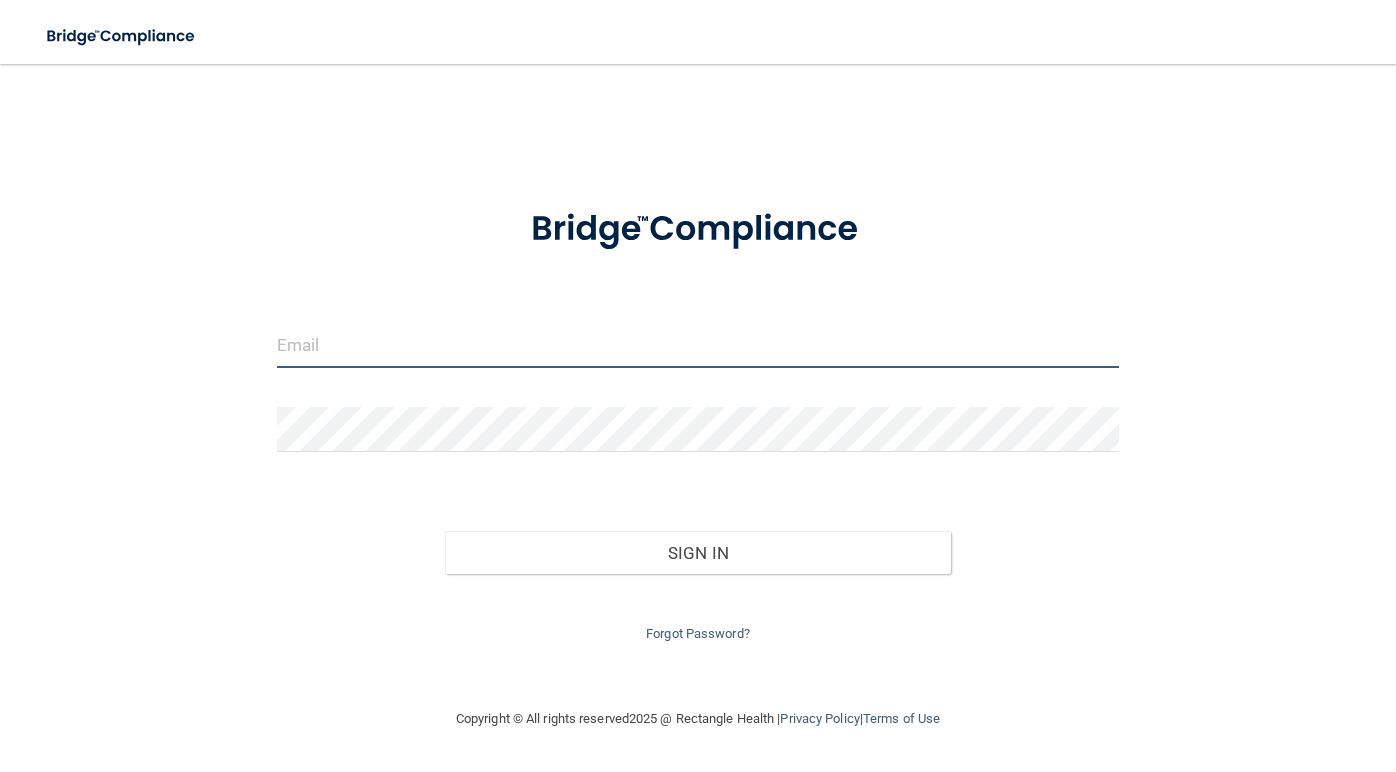 paste on "[EMAIL]" 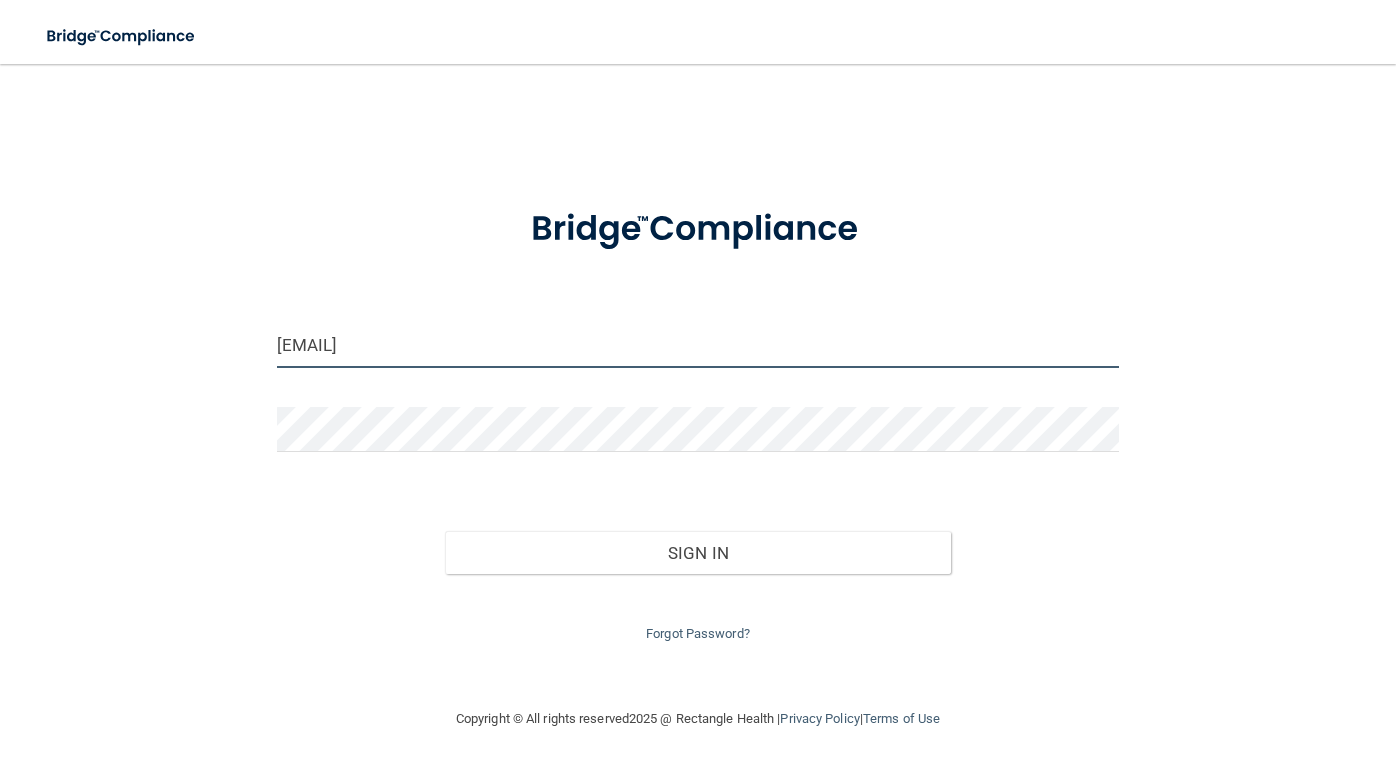 type on "[EMAIL]" 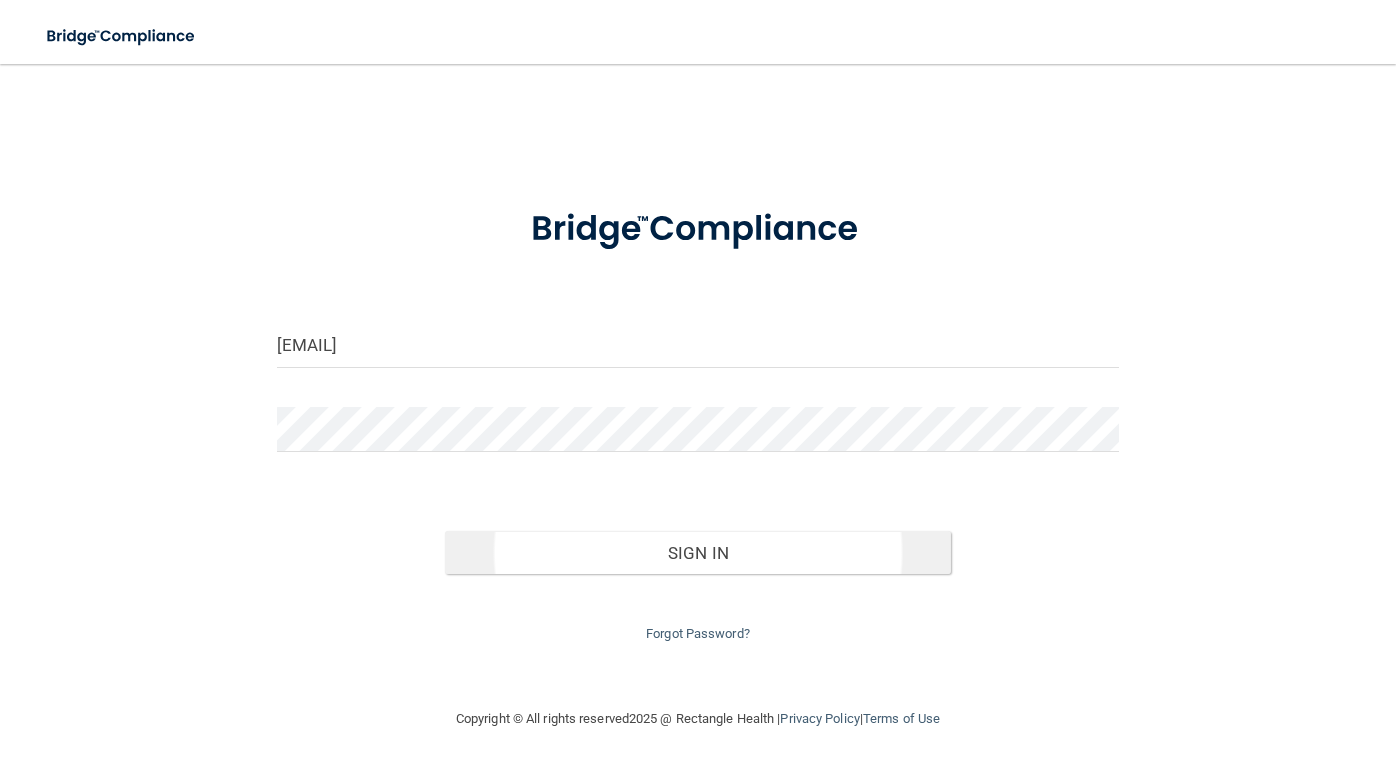 click on "Sign In" at bounding box center (697, 553) 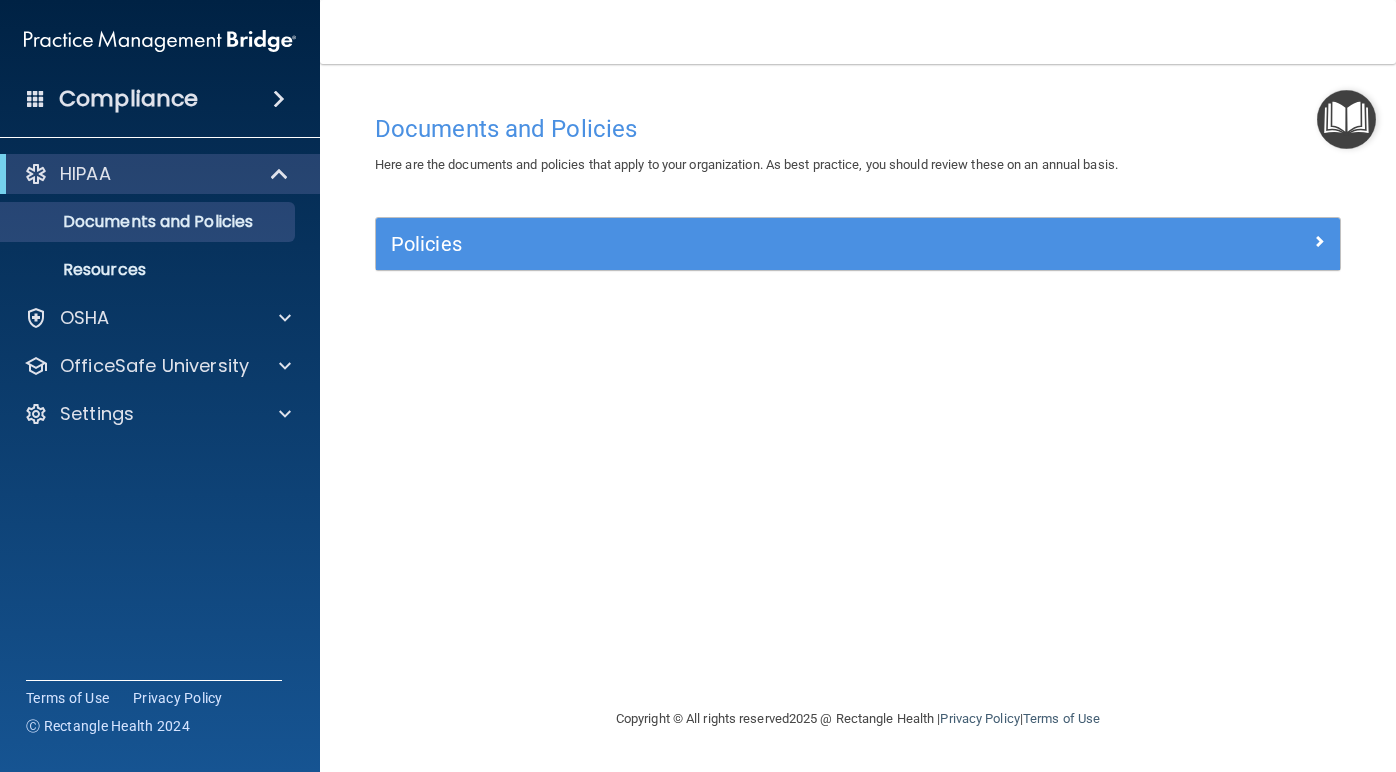 click at bounding box center (1319, 241) 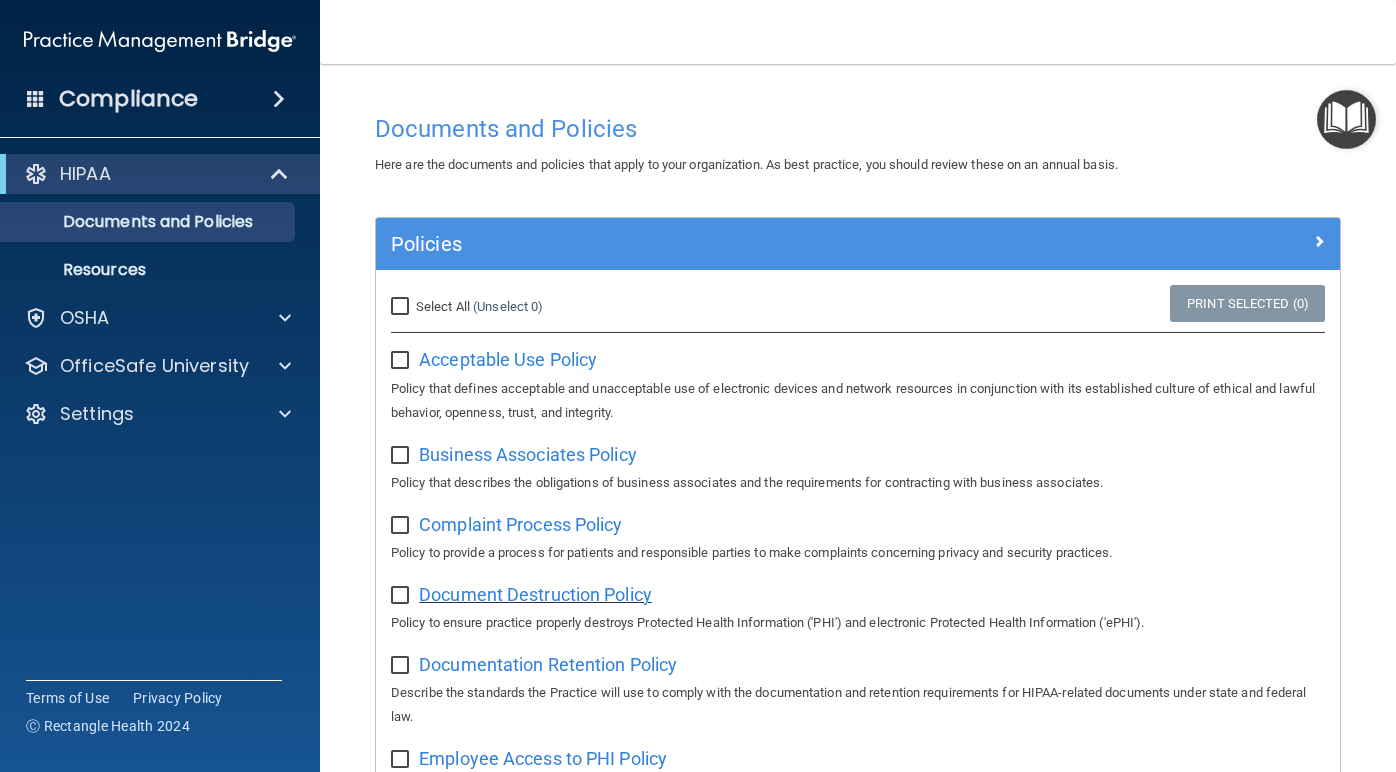 scroll, scrollTop: 0, scrollLeft: 0, axis: both 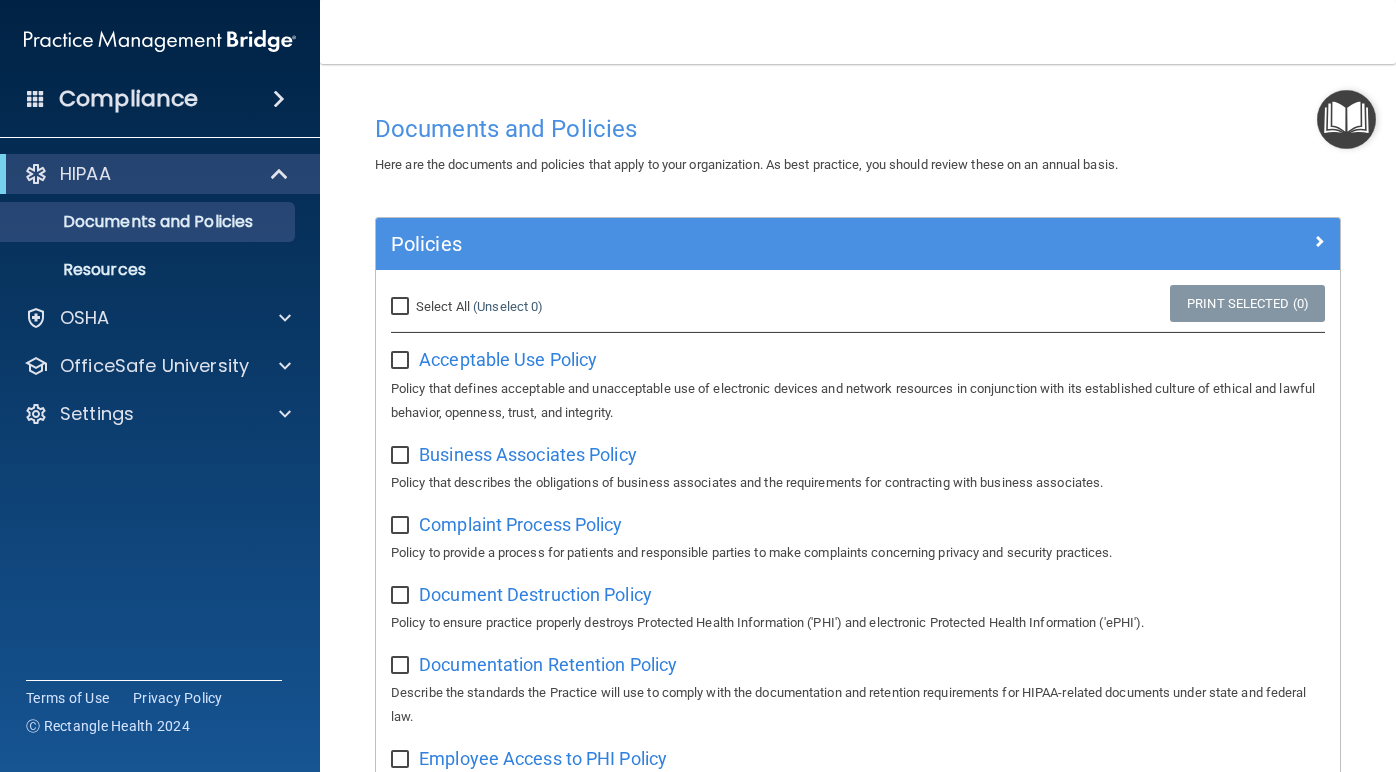 click on "HIPAA" at bounding box center (85, 174) 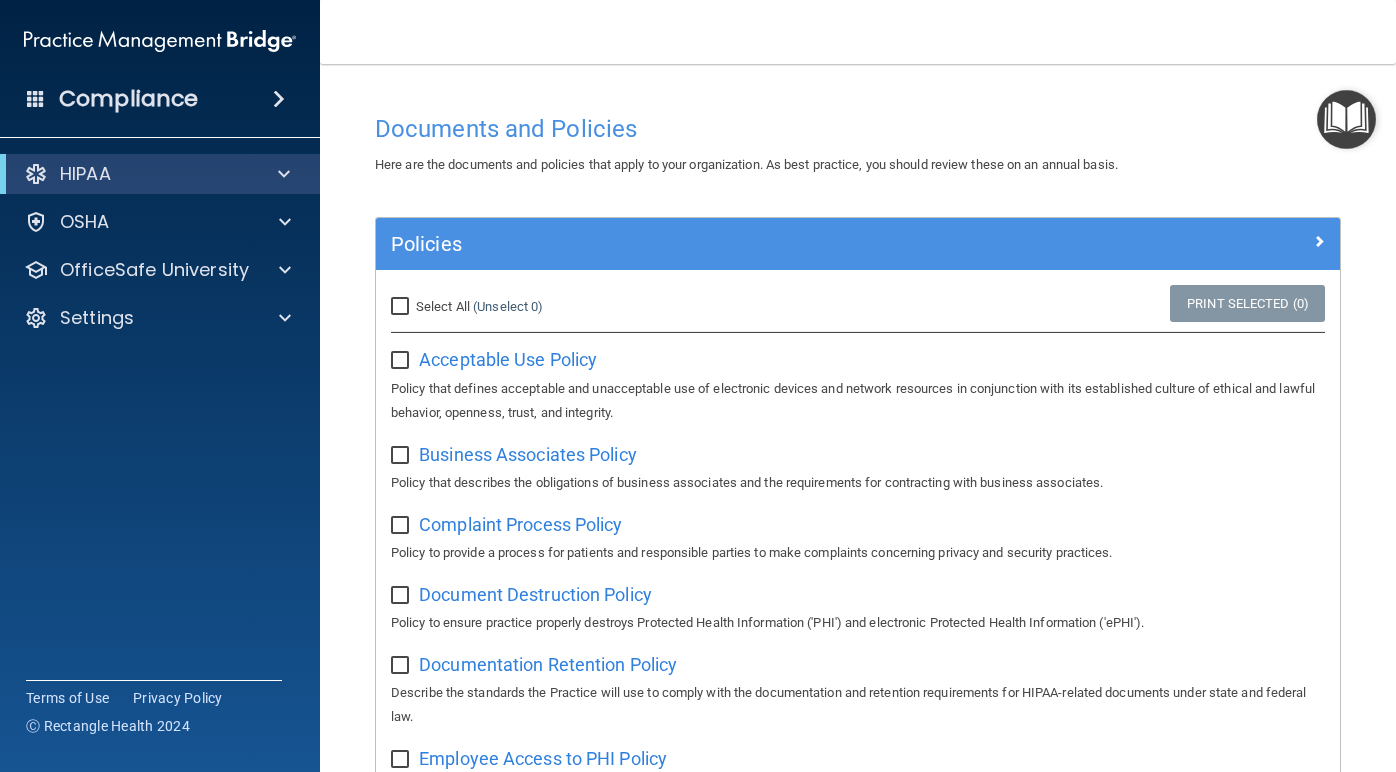 click on "HIPAA" at bounding box center (85, 174) 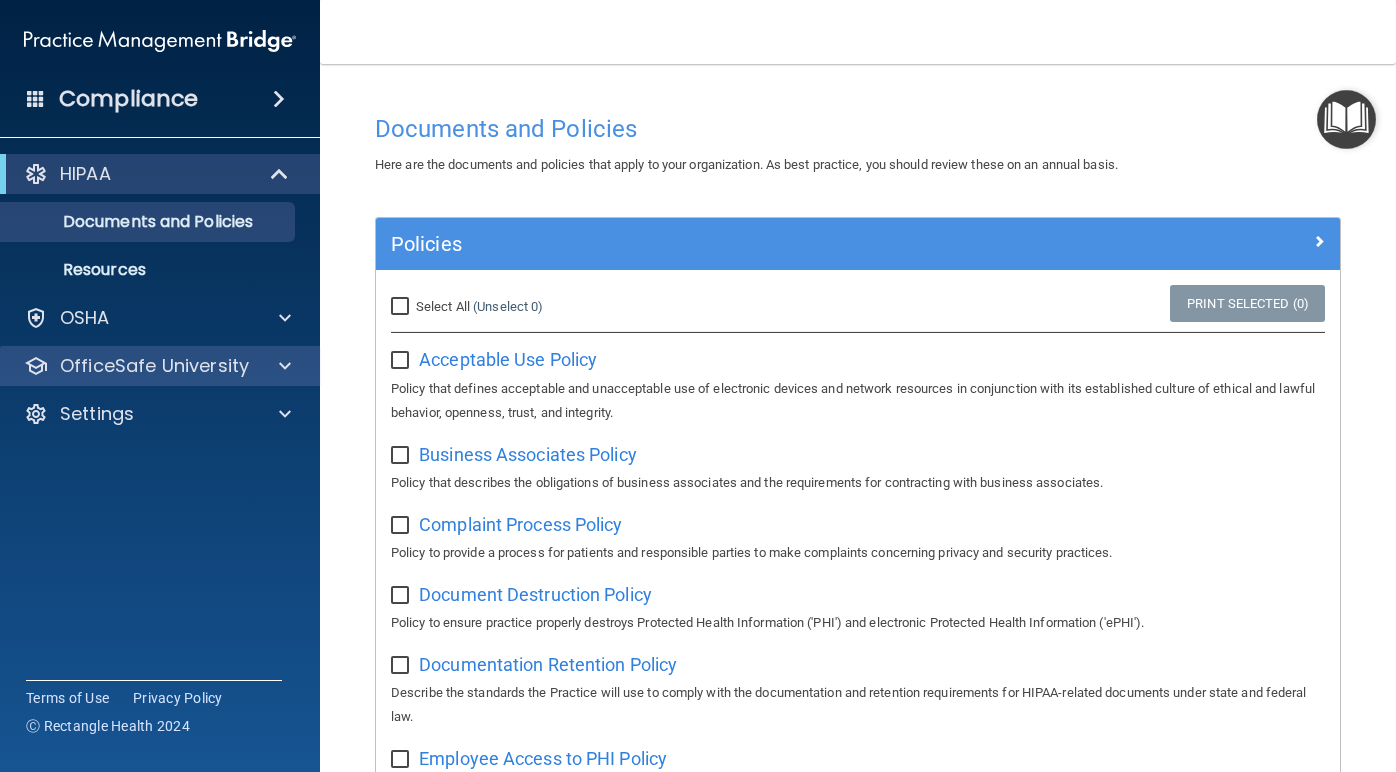 click on "OfficeSafe University" at bounding box center (154, 366) 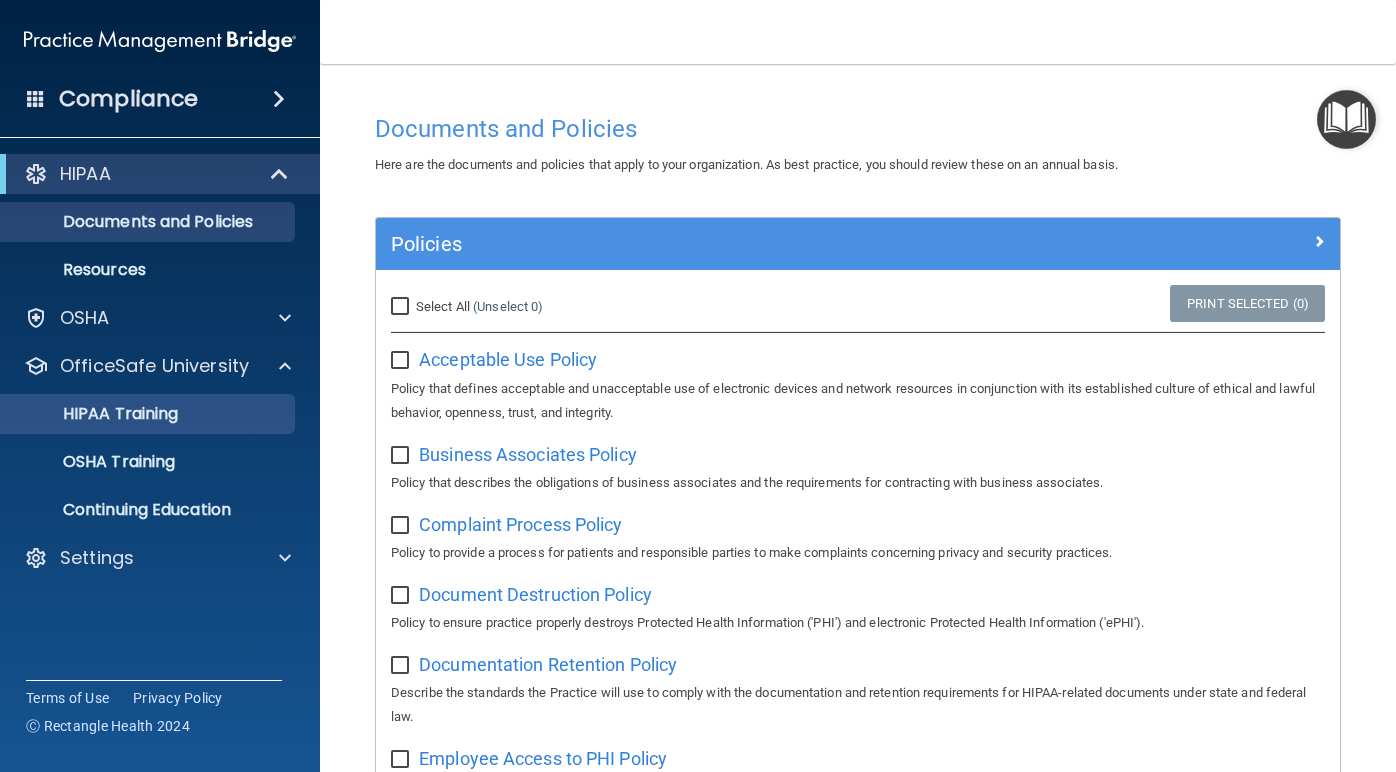 click on "HIPAA Training" at bounding box center (95, 414) 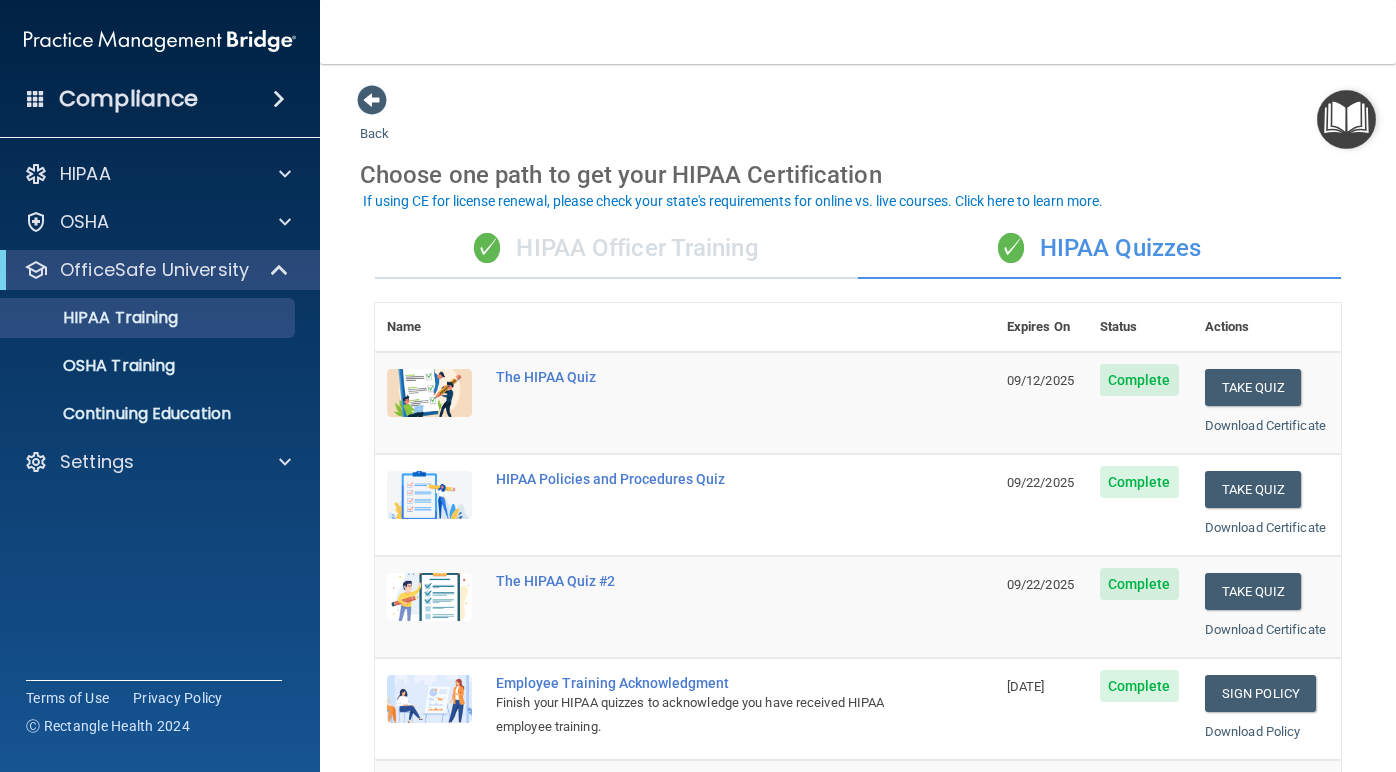 scroll, scrollTop: 0, scrollLeft: 0, axis: both 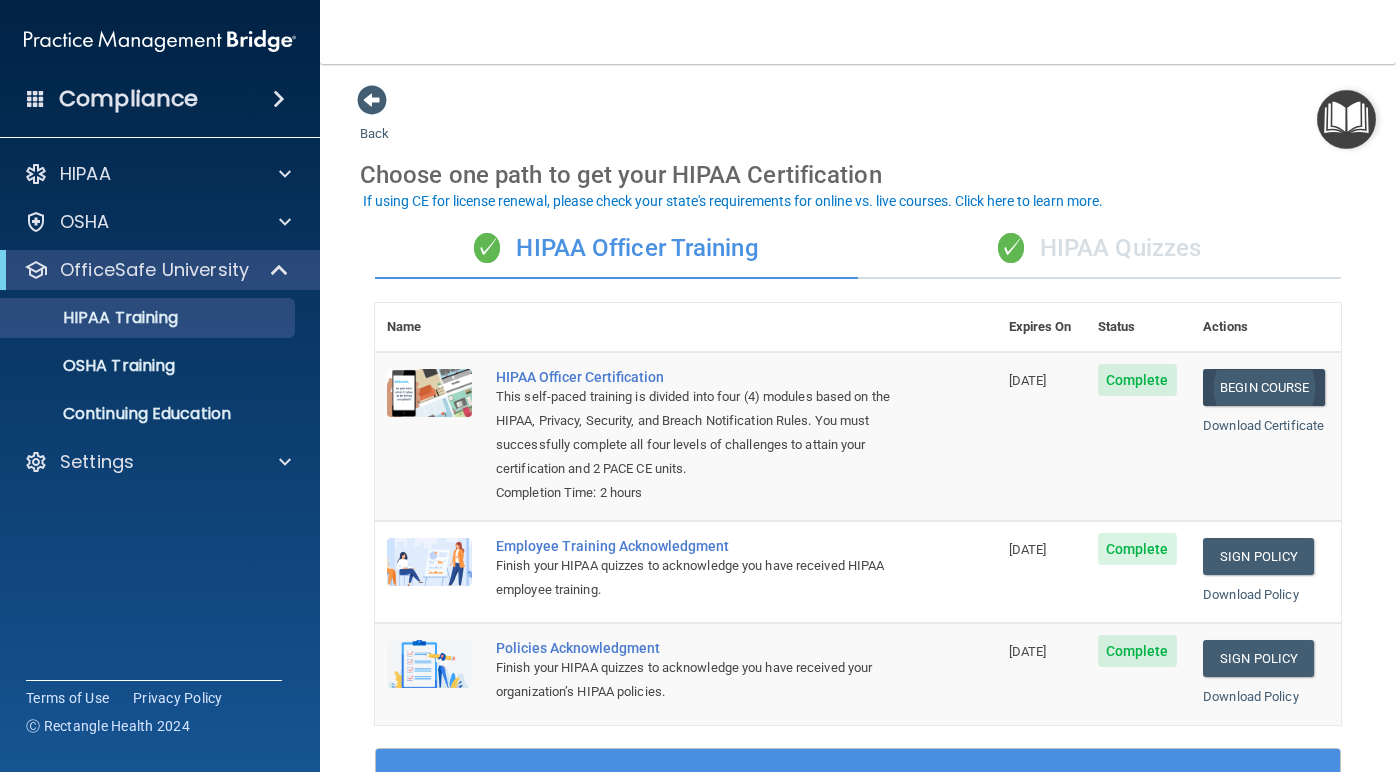 click on "Begin Course" at bounding box center (1264, 387) 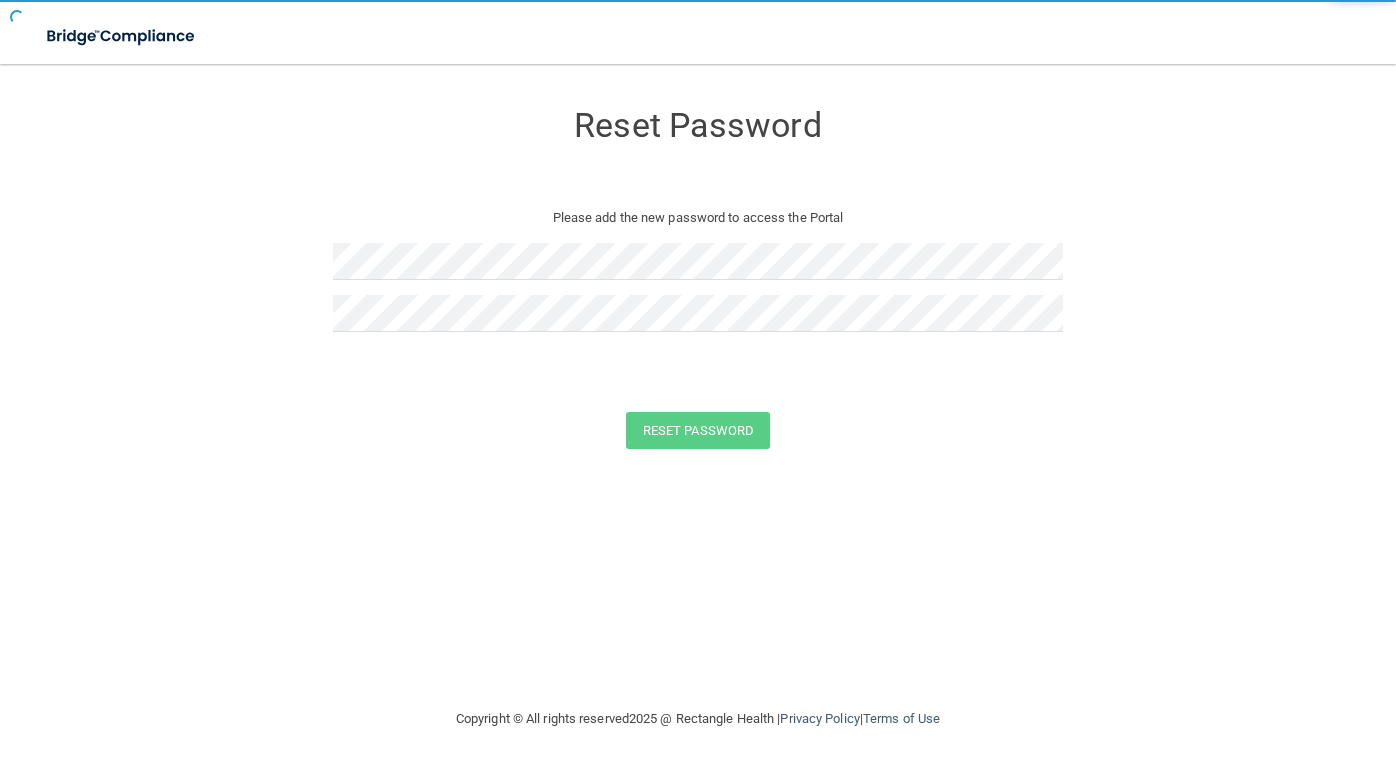 scroll, scrollTop: 0, scrollLeft: 0, axis: both 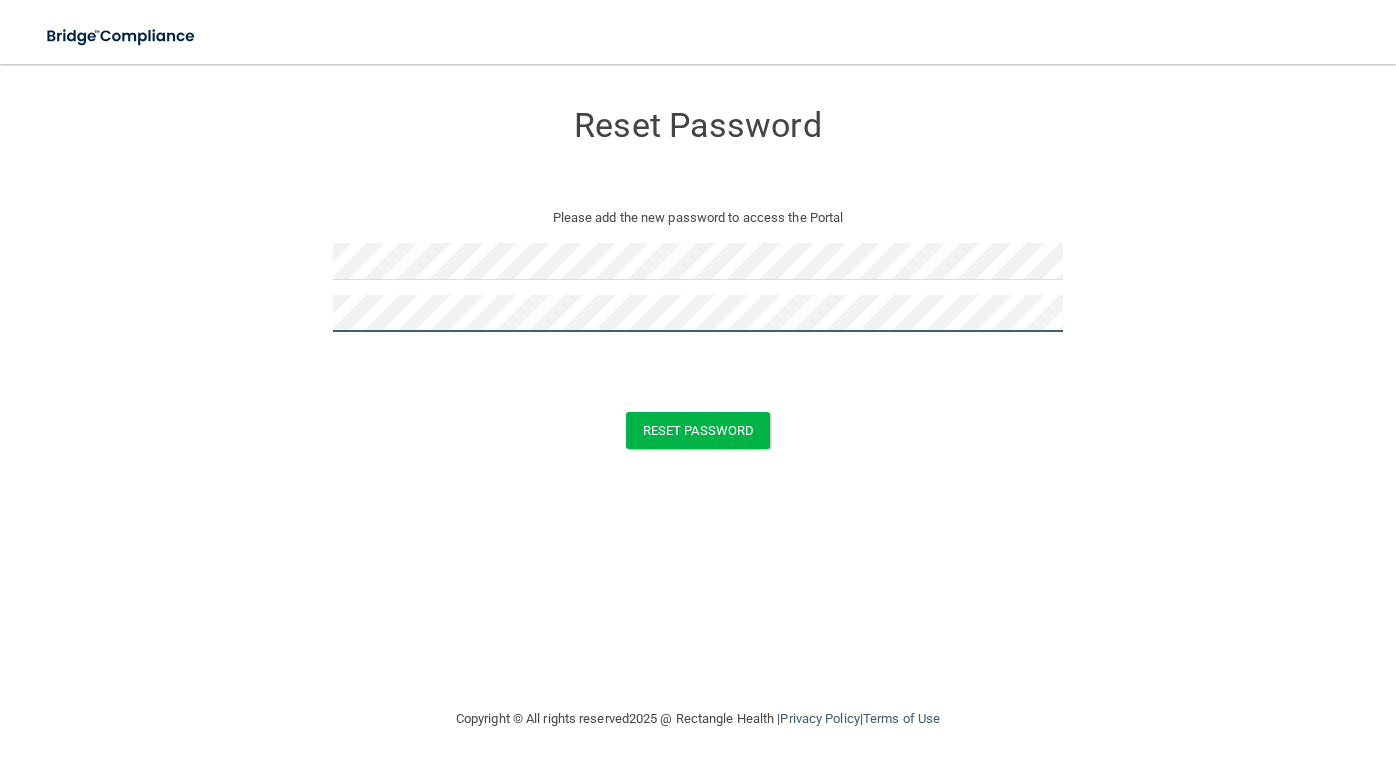 click on "Reset Password" at bounding box center [698, 430] 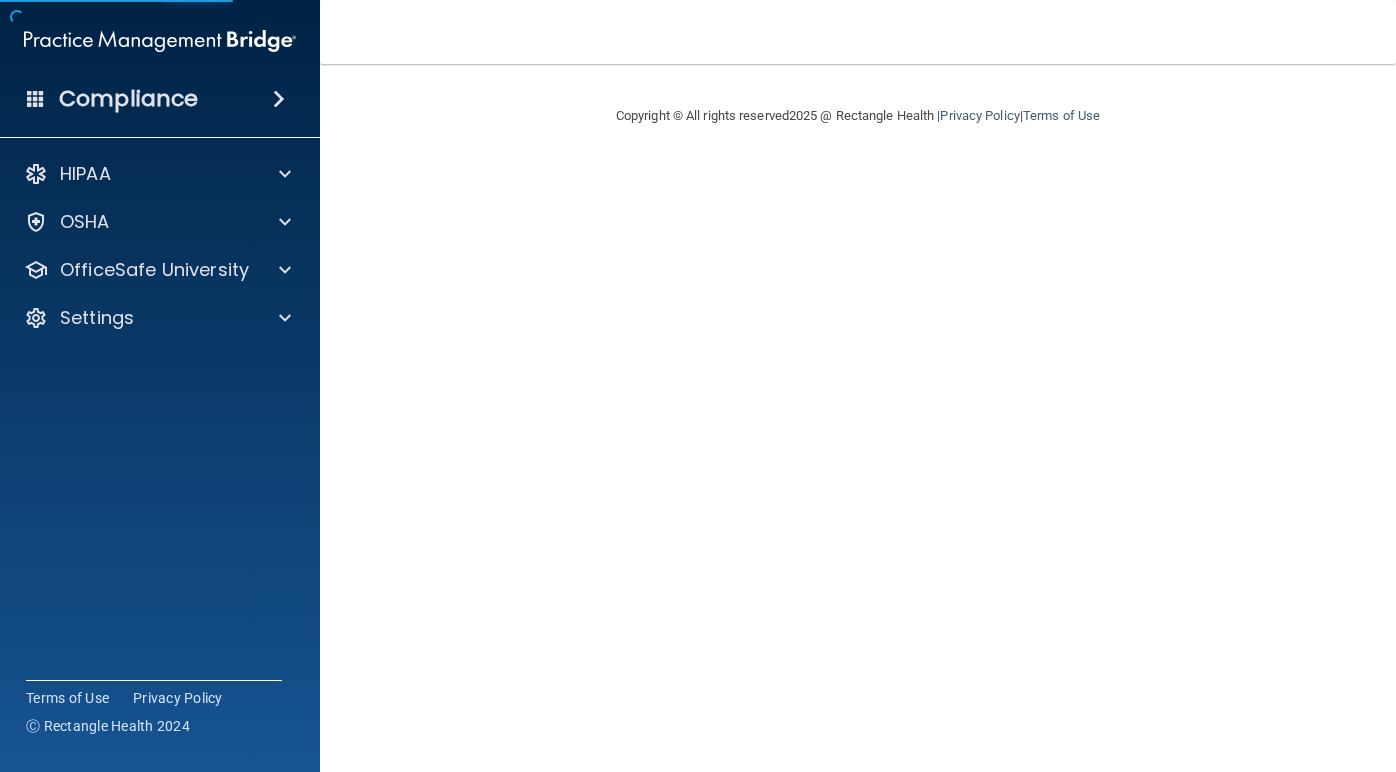 scroll, scrollTop: 0, scrollLeft: 0, axis: both 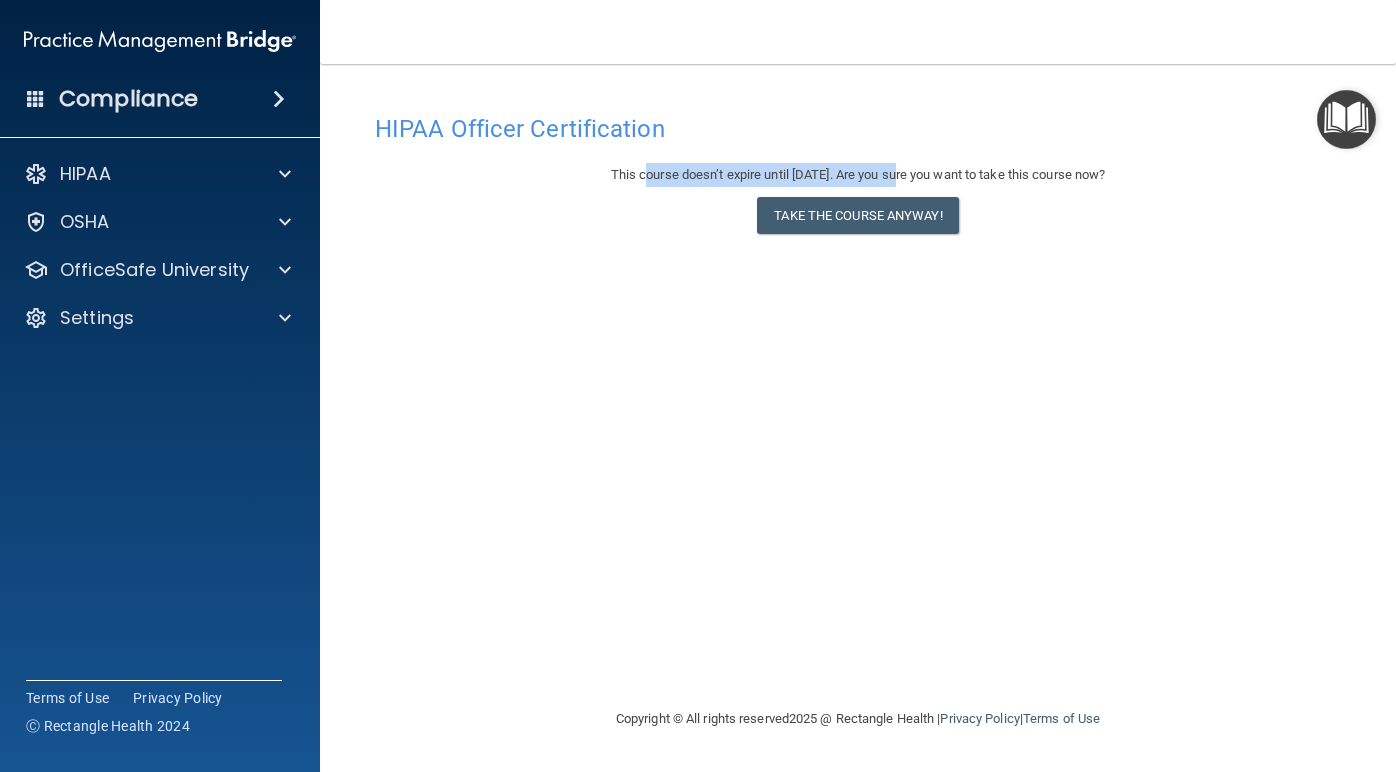 drag, startPoint x: 626, startPoint y: 176, endPoint x: 897, endPoint y: 179, distance: 271.0166 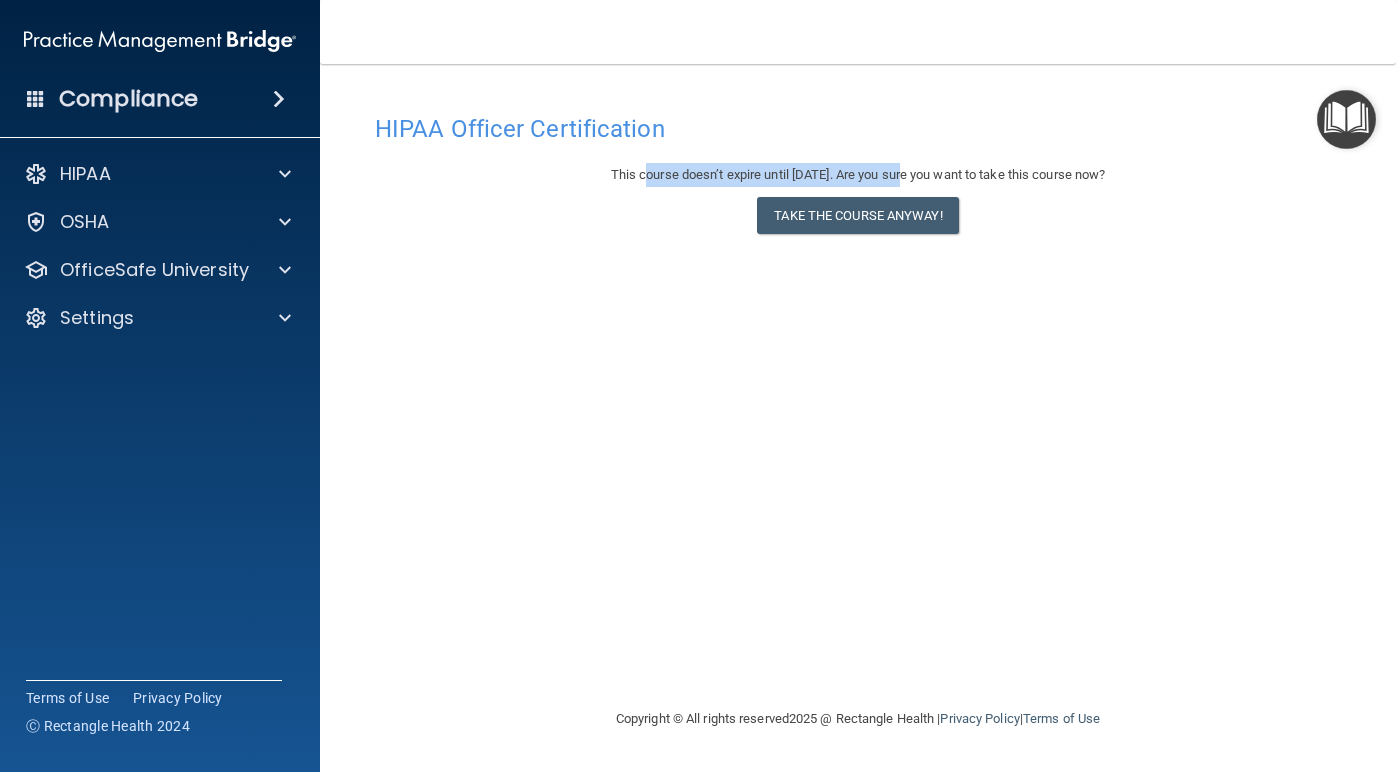 drag, startPoint x: 921, startPoint y: 169, endPoint x: 1104, endPoint y: 195, distance: 184.83777 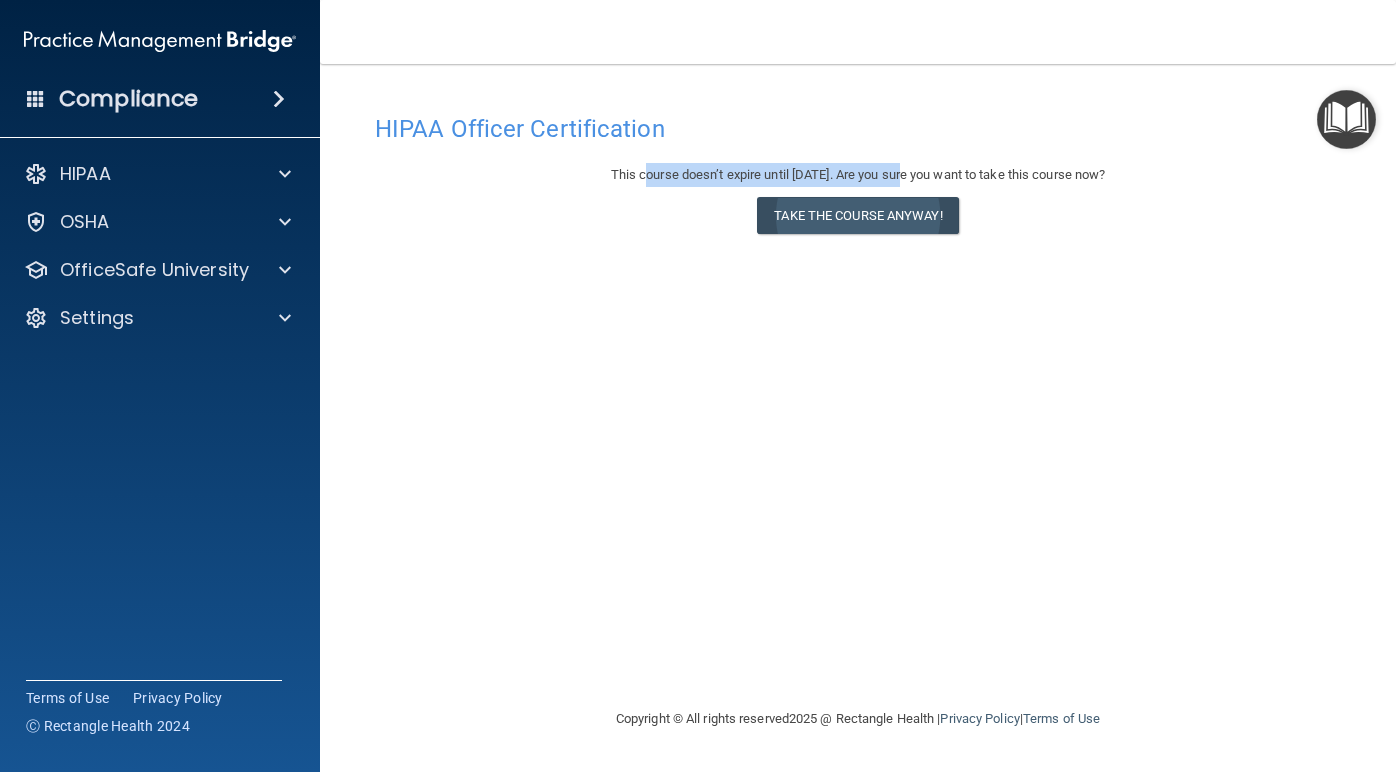 click on "Take the course anyway!" at bounding box center [857, 215] 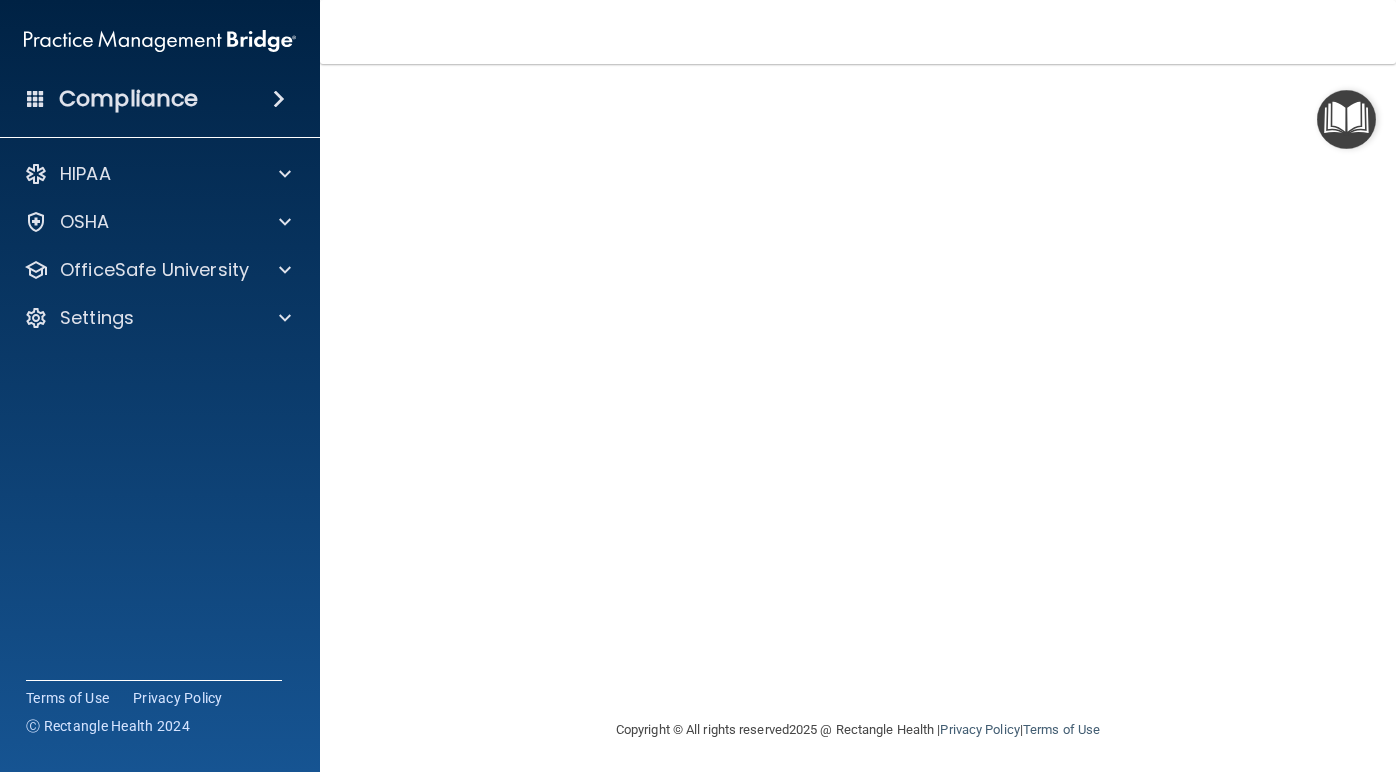 scroll, scrollTop: 114, scrollLeft: 0, axis: vertical 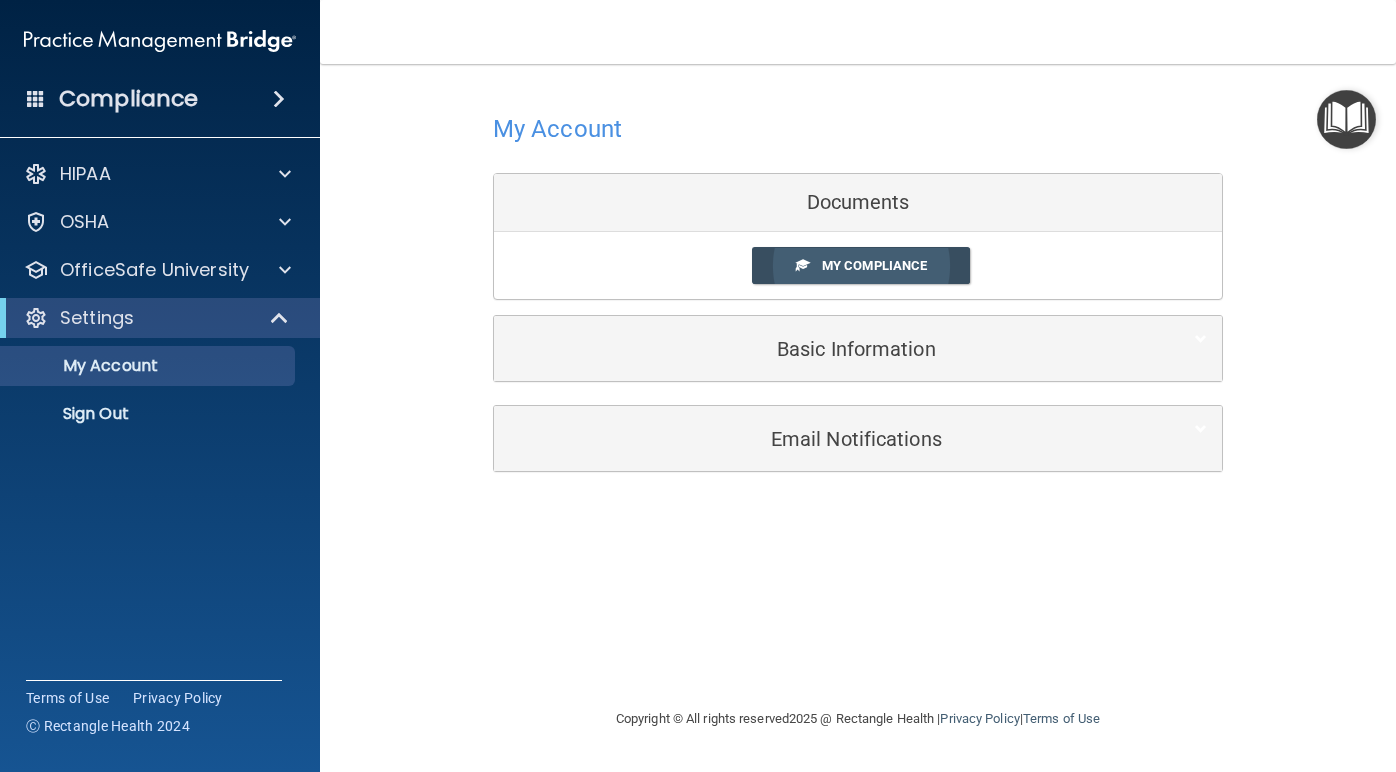 click on "My Compliance" at bounding box center [874, 265] 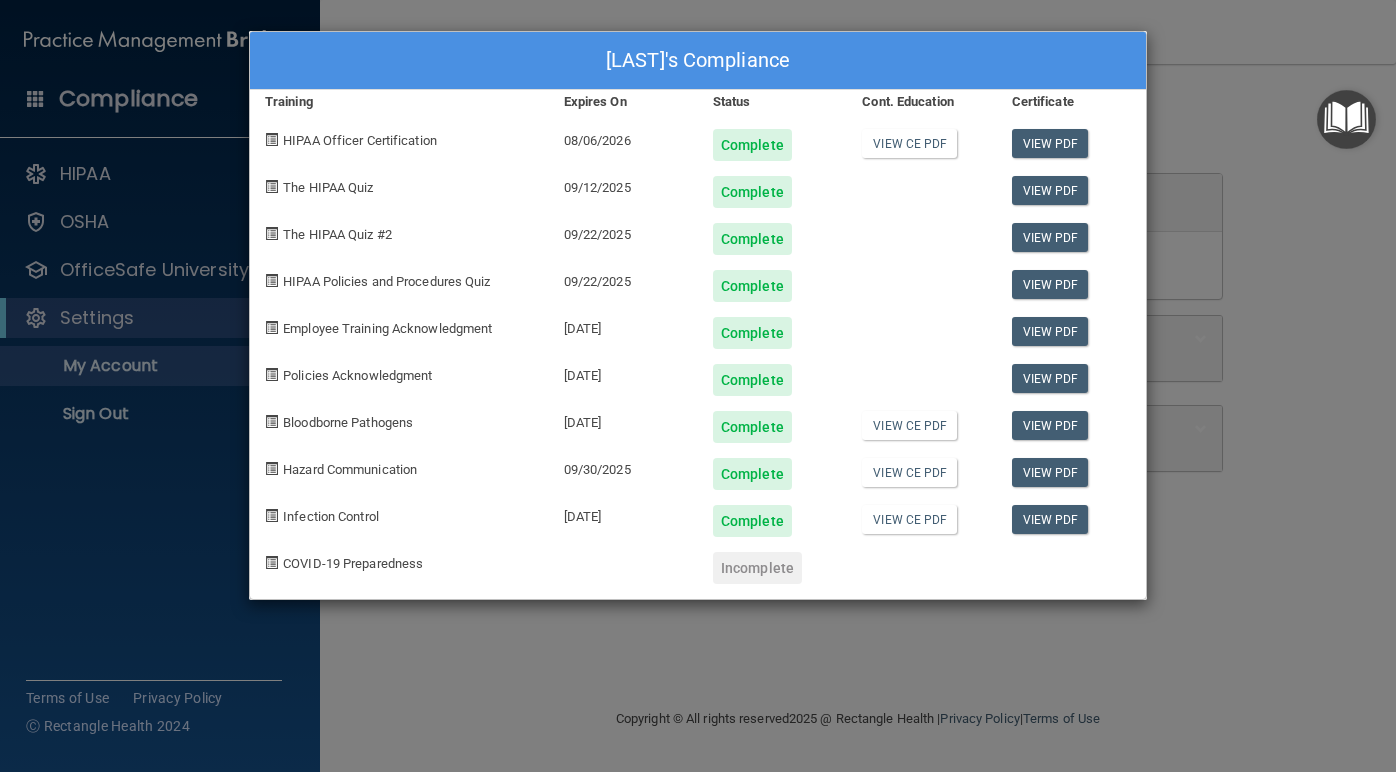 click on "Hiltrud Walker's Compliance      Training   Expires On   Status   Cont. Education   Certificate         HIPAA Officer Certification      08/06/2026       Complete        View CE PDF       View PDF         The HIPAA Quiz      09/12/2025       Complete              View PDF         The HIPAA Quiz #2      09/22/2025       Complete              View PDF         HIPAA Policies and Procedures Quiz      09/22/2025       Complete              View PDF         Employee Training Acknowledgment      09/21/2025       Complete              View PDF         Policies Acknowledgment      09/21/2025       Complete              View PDF         Bloodborne Pathogens      09/21/2025       Complete        View CE PDF       View PDF         Hazard Communication      09/30/2025       Complete        View CE PDF       View PDF         Infection Control      10/01/2025       Complete        View CE PDF       View PDF         COVID-19 Preparedness             Incomplete" at bounding box center (698, 386) 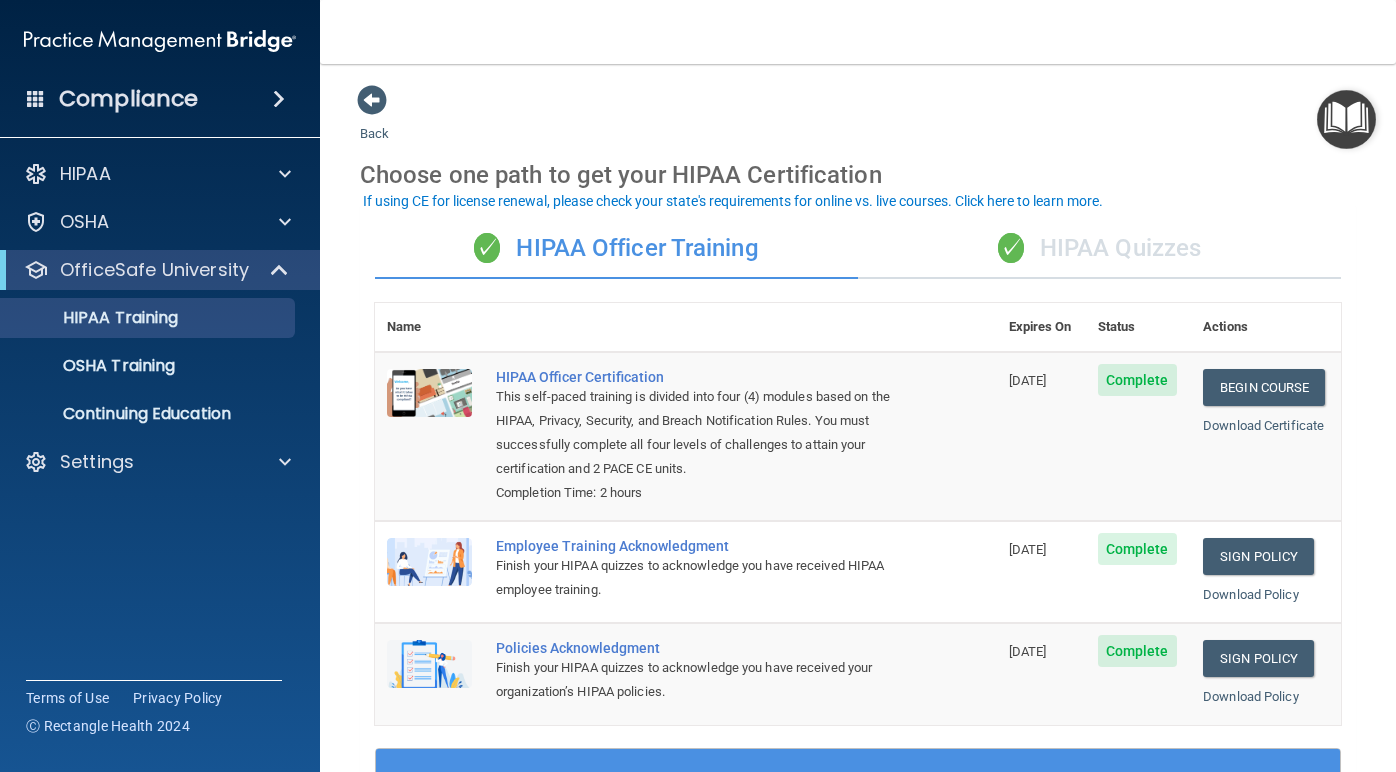scroll, scrollTop: 0, scrollLeft: 0, axis: both 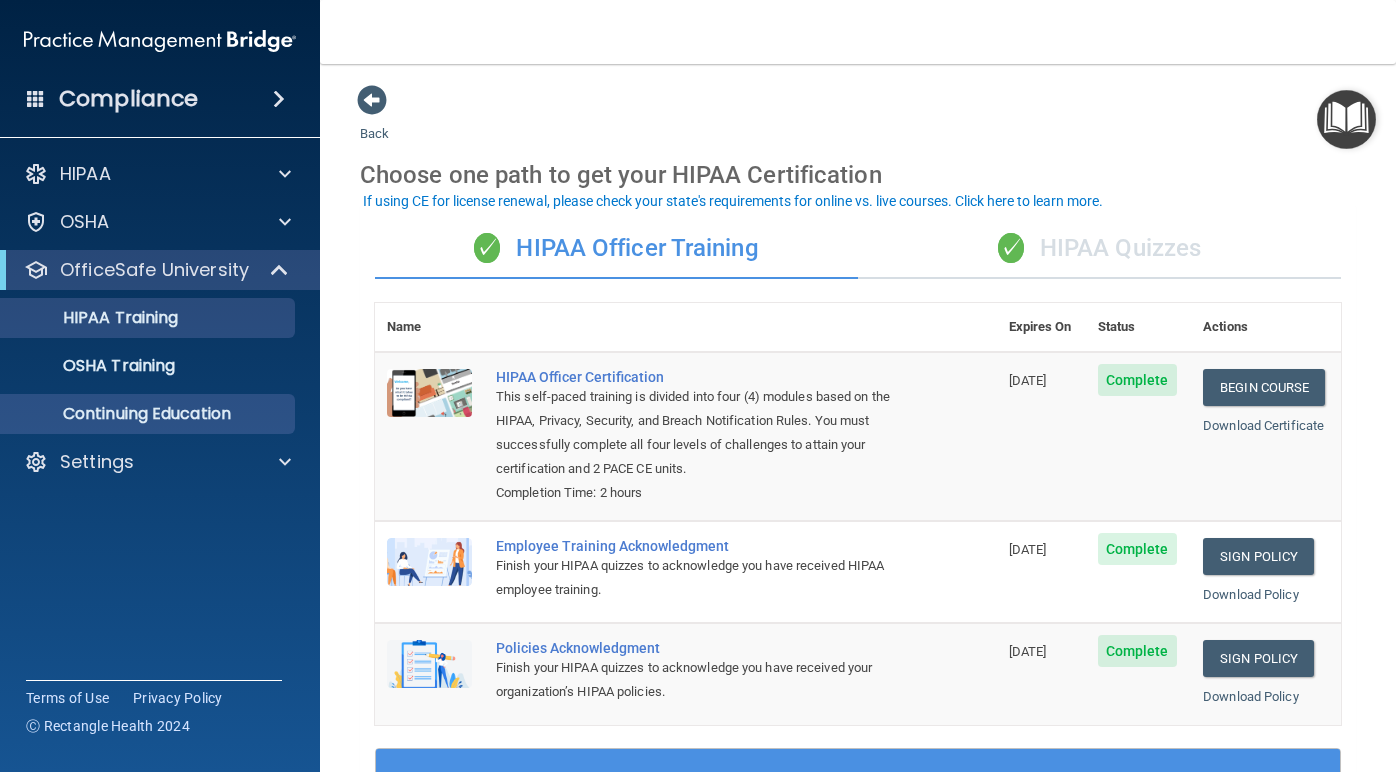 click on "Continuing Education" at bounding box center [149, 414] 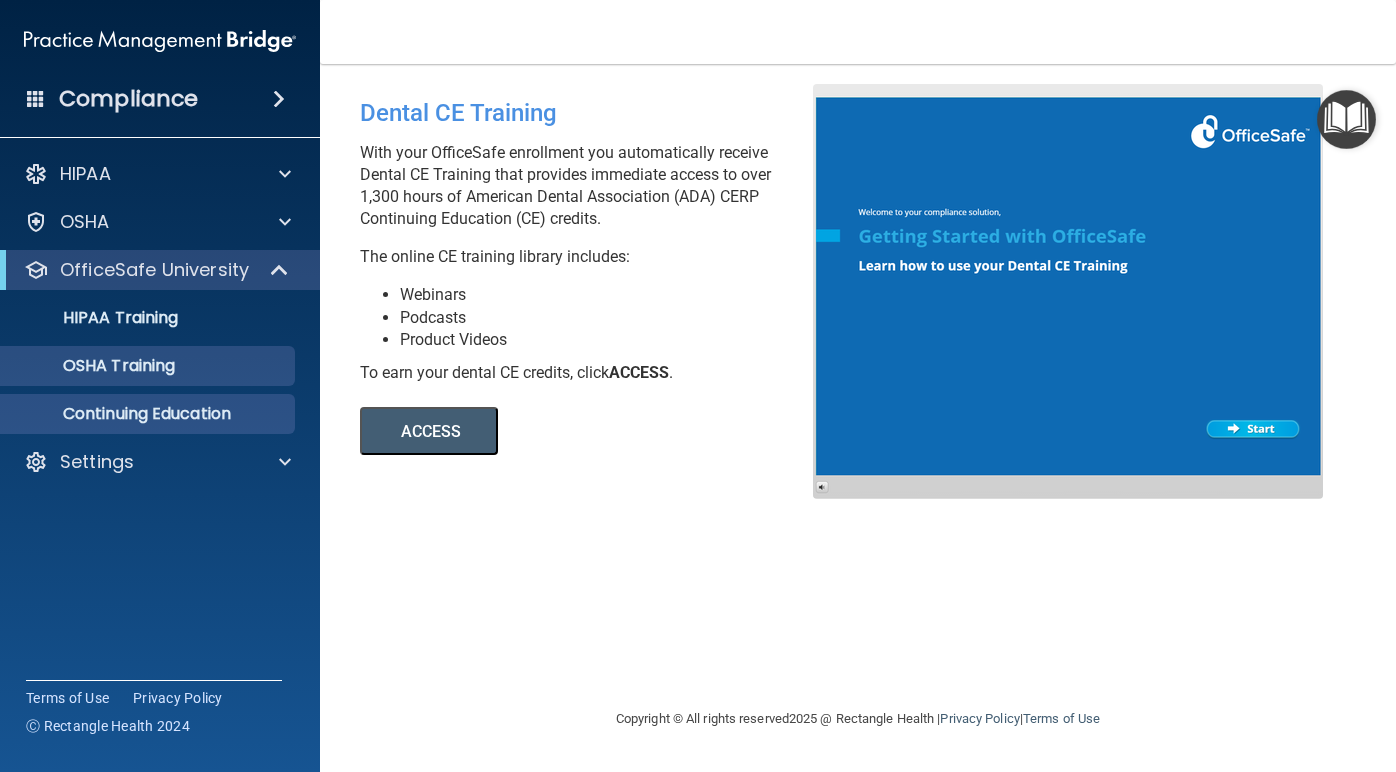 click on "OSHA Training" at bounding box center [149, 366] 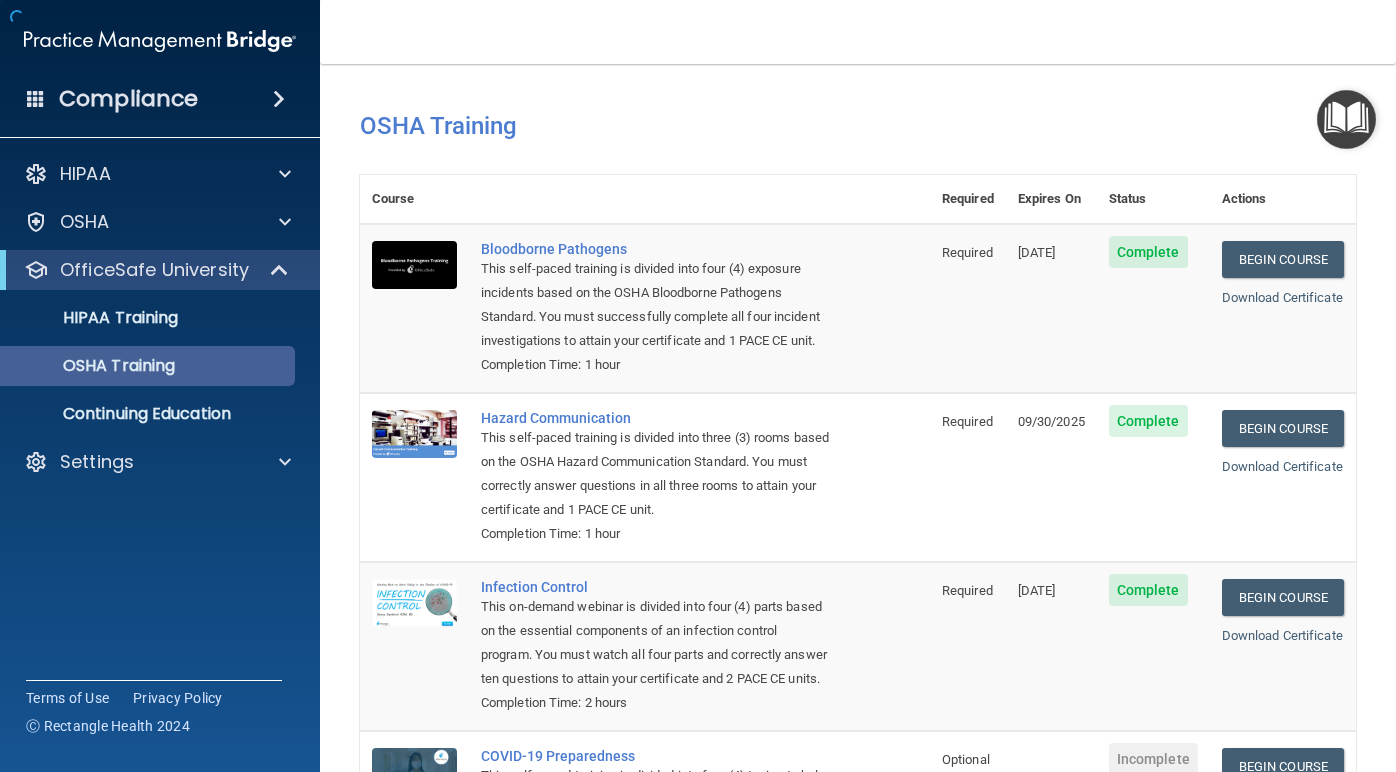 click on "OSHA Training" at bounding box center (94, 366) 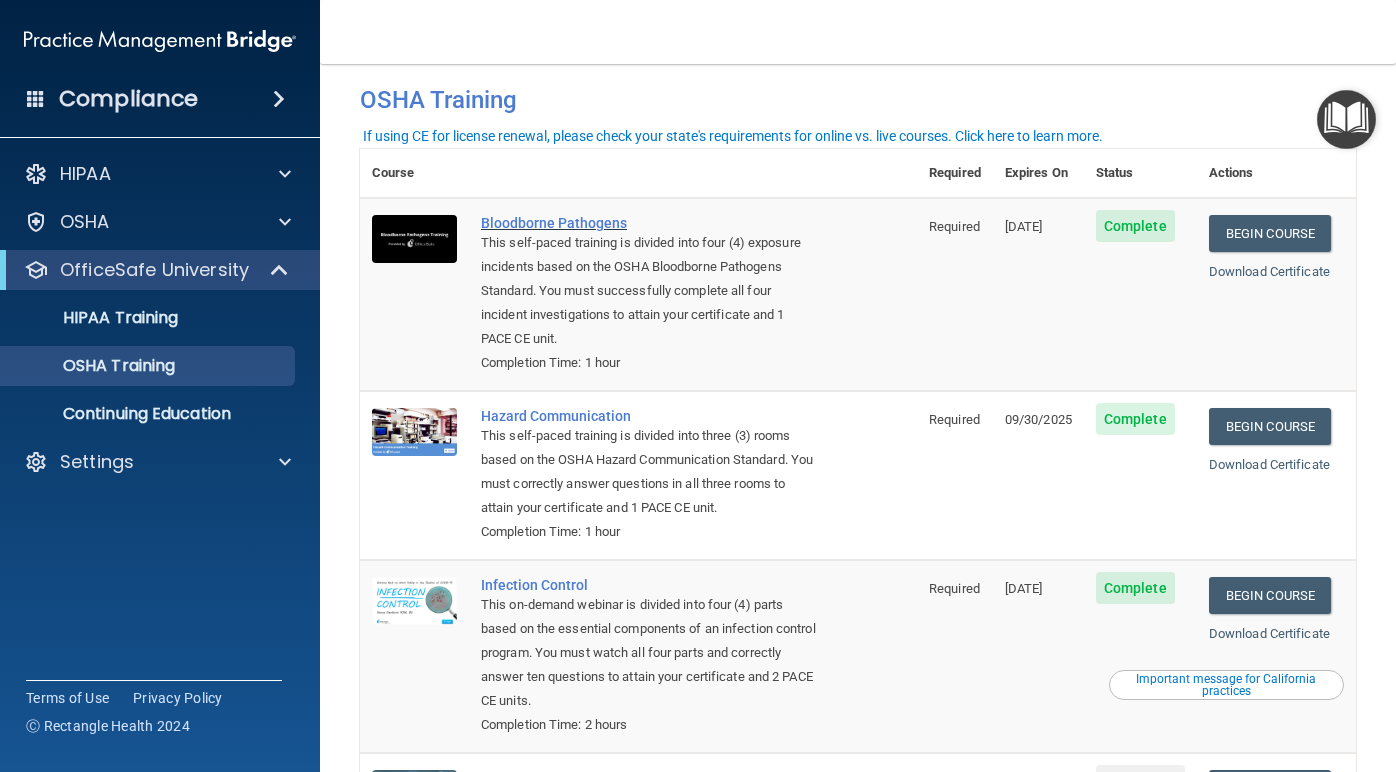 scroll, scrollTop: 21, scrollLeft: 0, axis: vertical 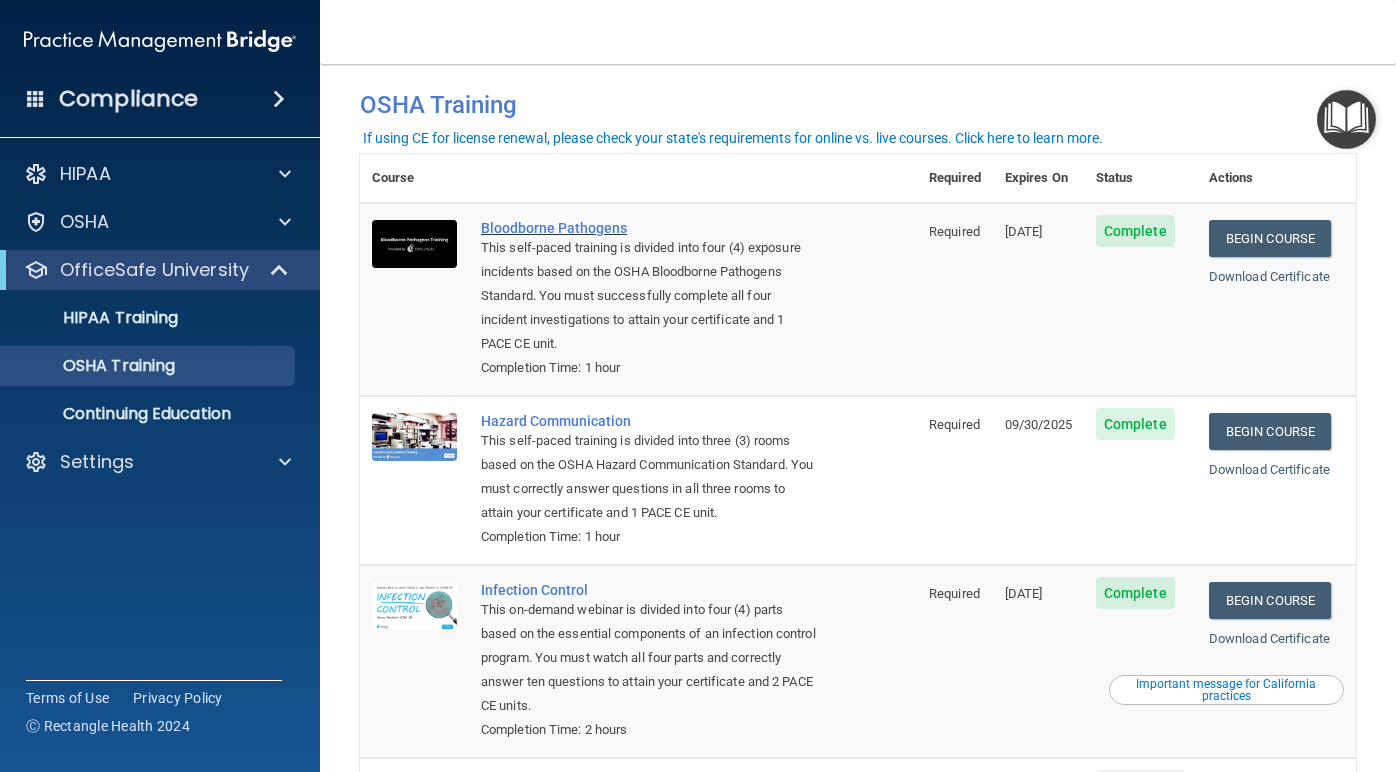 click on "Bloodborne Pathogens" at bounding box center [649, 228] 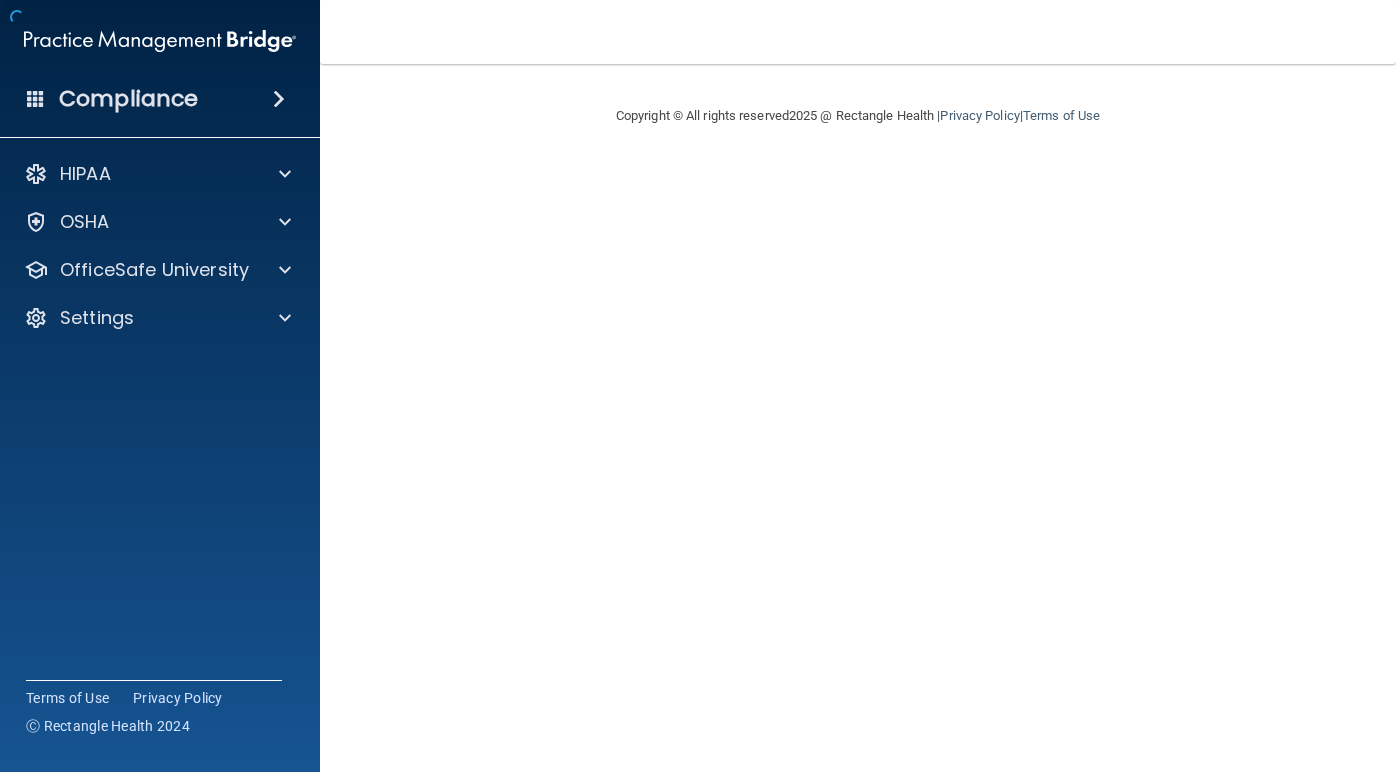 scroll, scrollTop: 0, scrollLeft: 0, axis: both 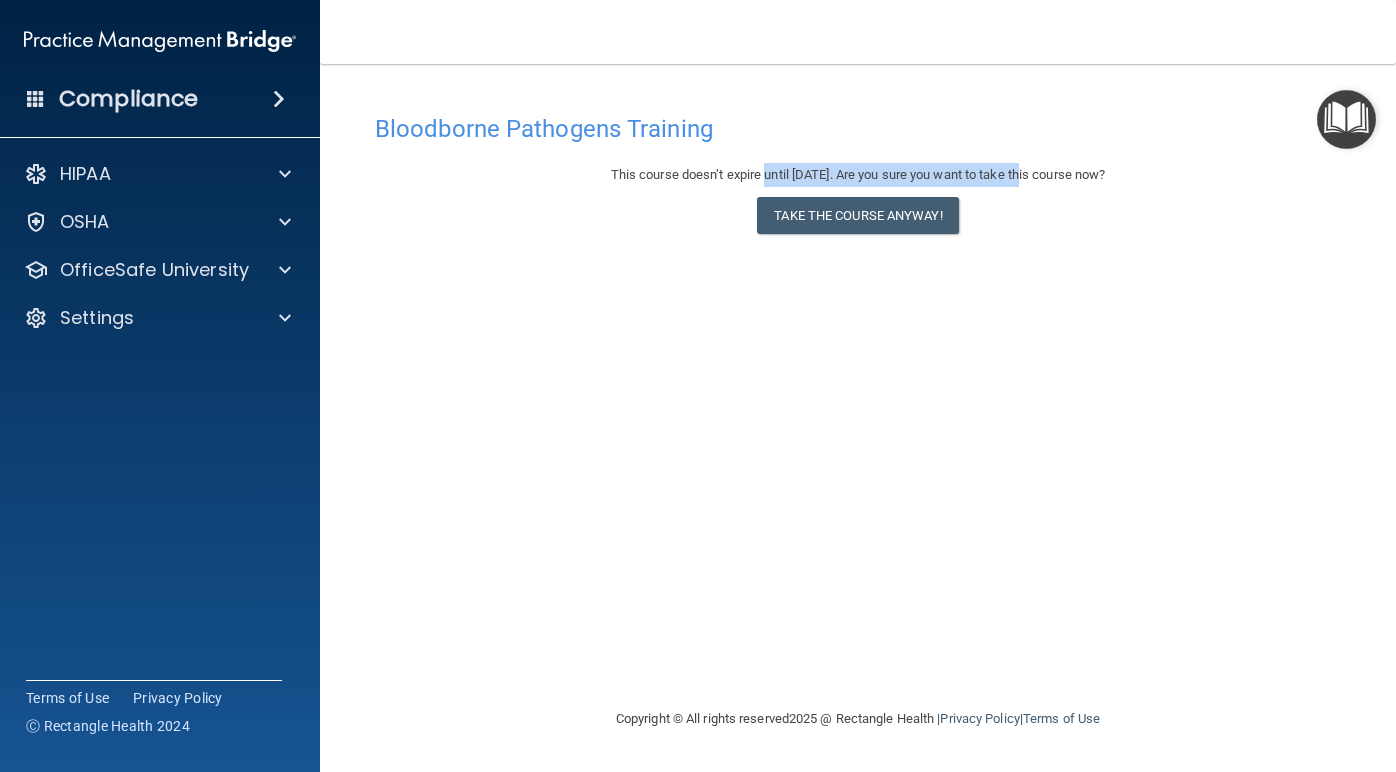 drag, startPoint x: 745, startPoint y: 178, endPoint x: 1015, endPoint y: 176, distance: 270.00742 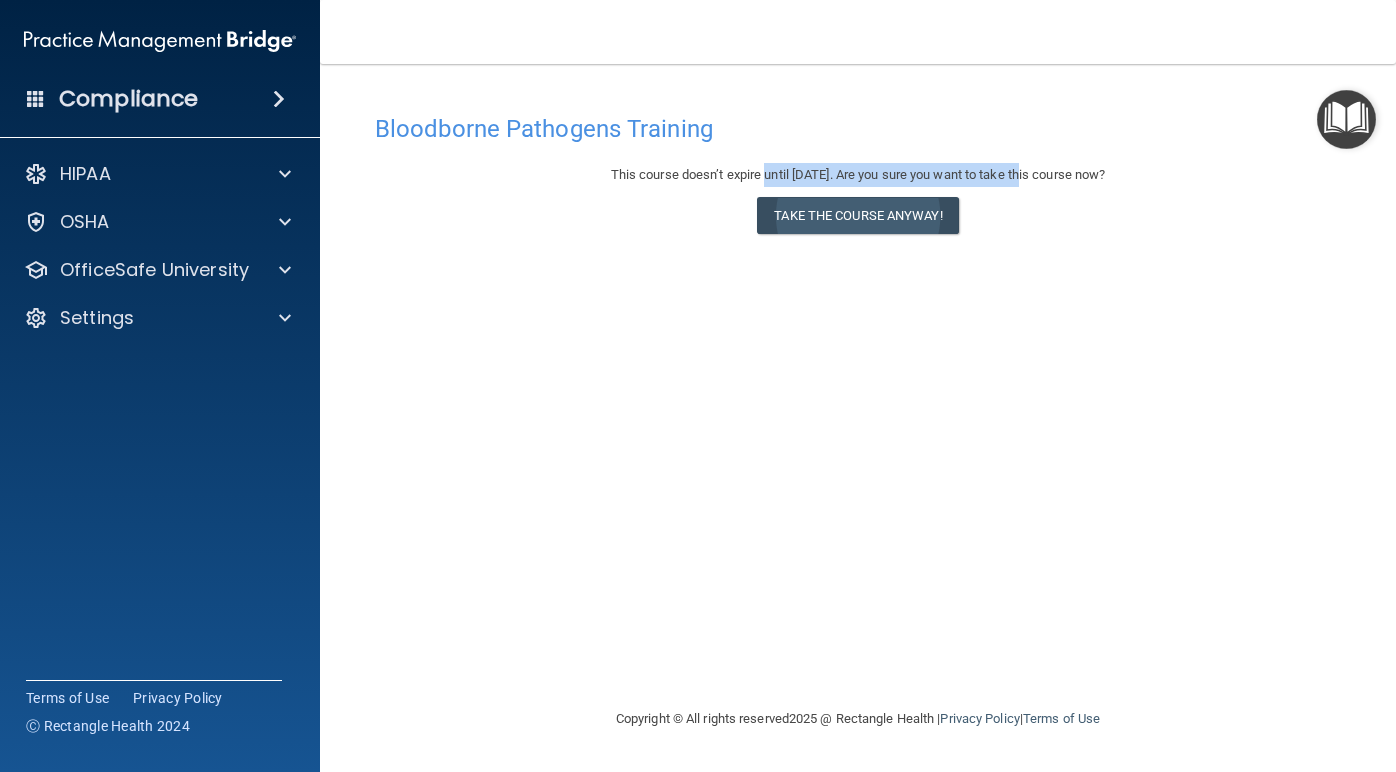 click on "Take the course anyway!" at bounding box center [857, 215] 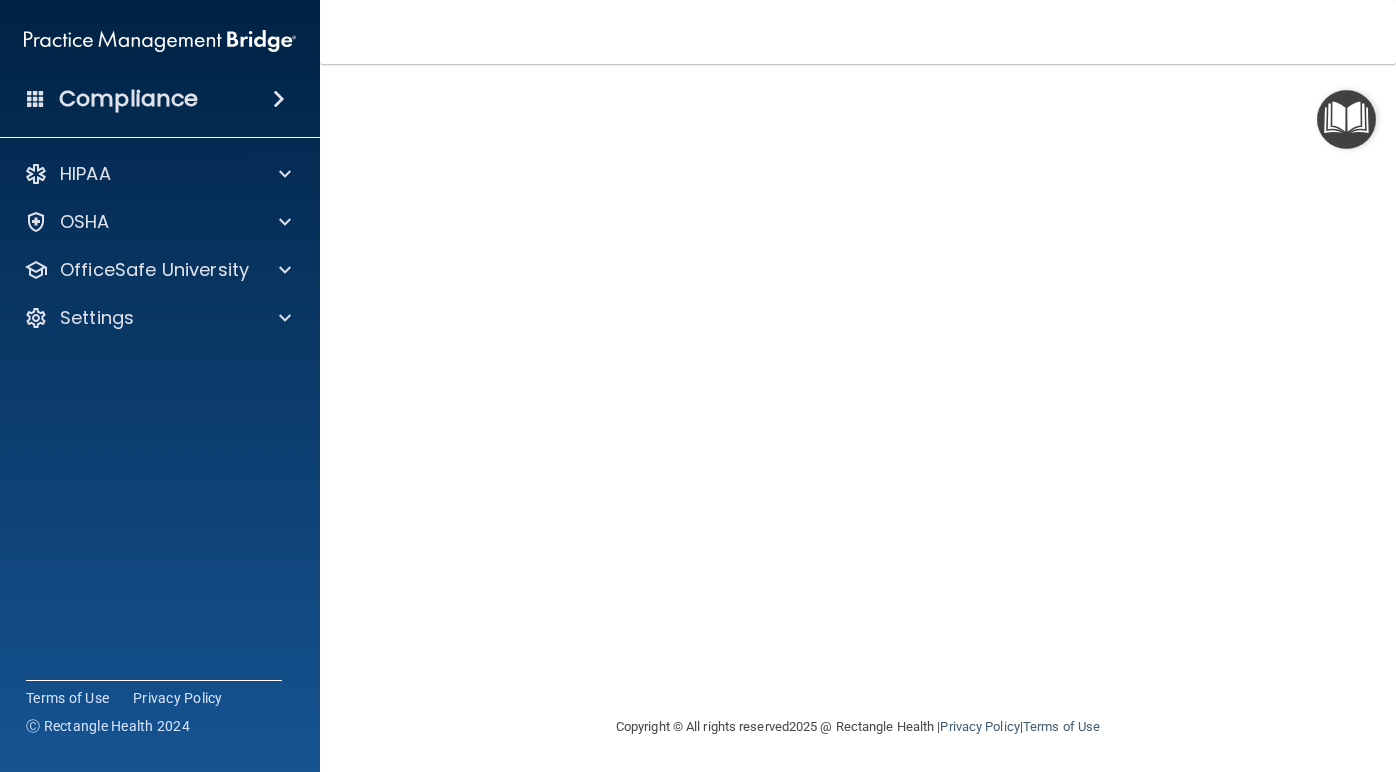 scroll, scrollTop: 83, scrollLeft: 0, axis: vertical 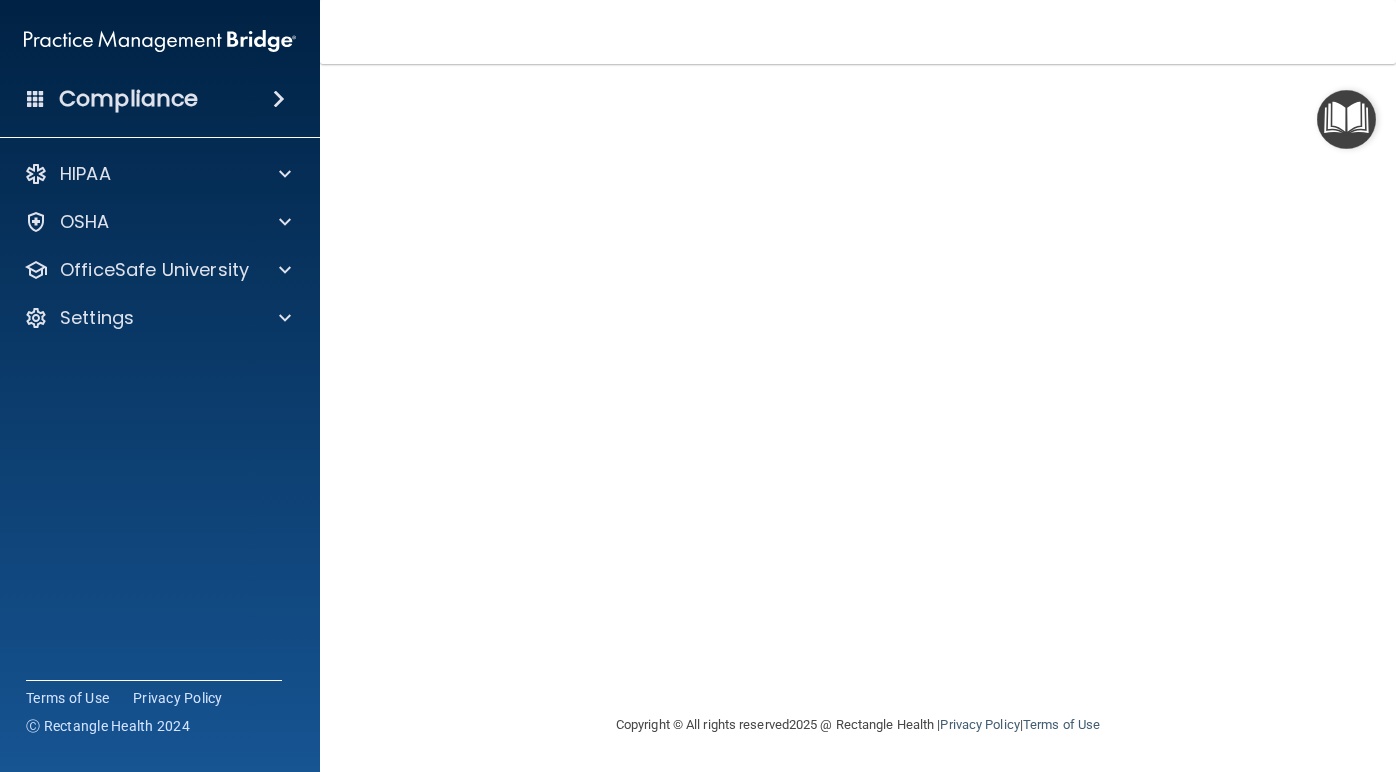 click on "Bloodborne Pathogens Training         This course doesn’t expire until [DATE]. Are you sure you want to take this course now?   Take the course anyway!            Copyright © All rights reserved  2025 @ Rectangle Health |  Privacy Policy  |  Terms of Use" at bounding box center (858, 418) 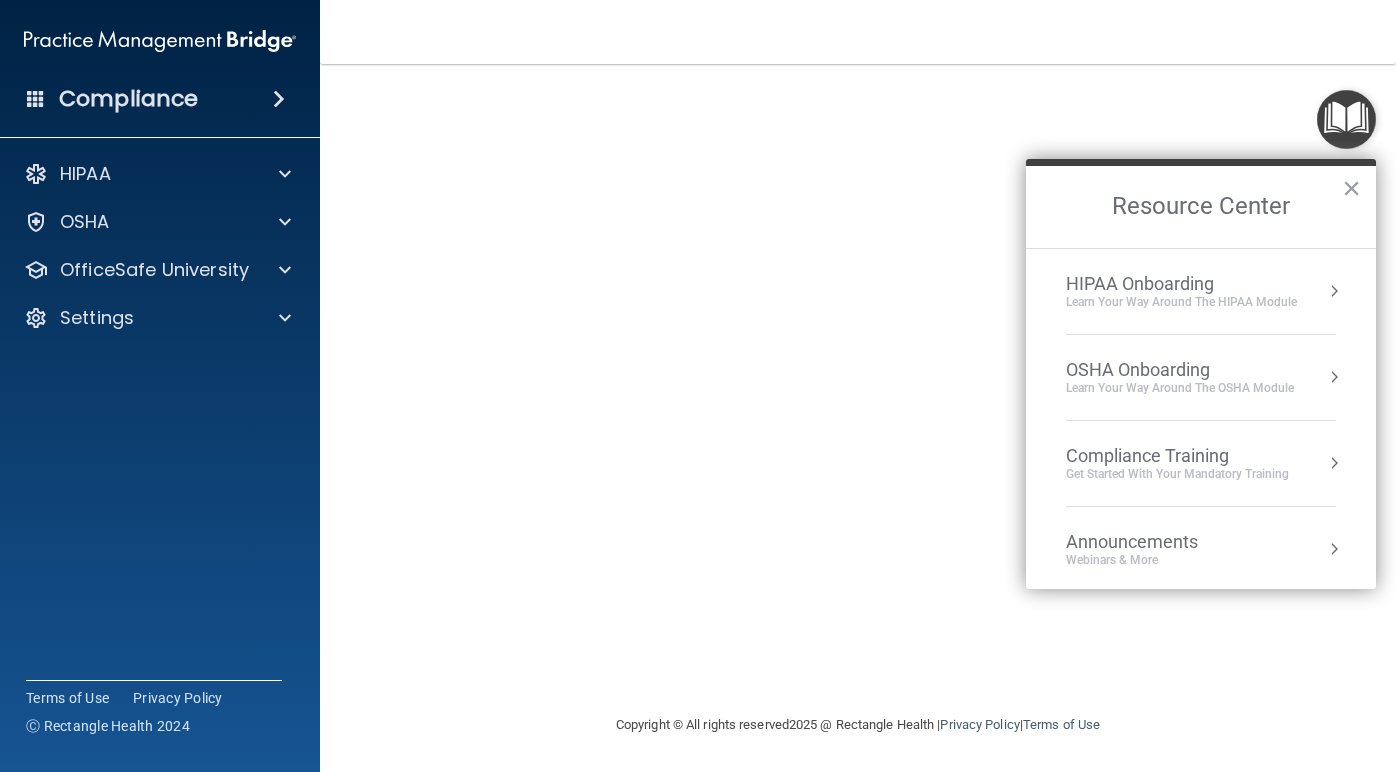 scroll, scrollTop: 4, scrollLeft: 0, axis: vertical 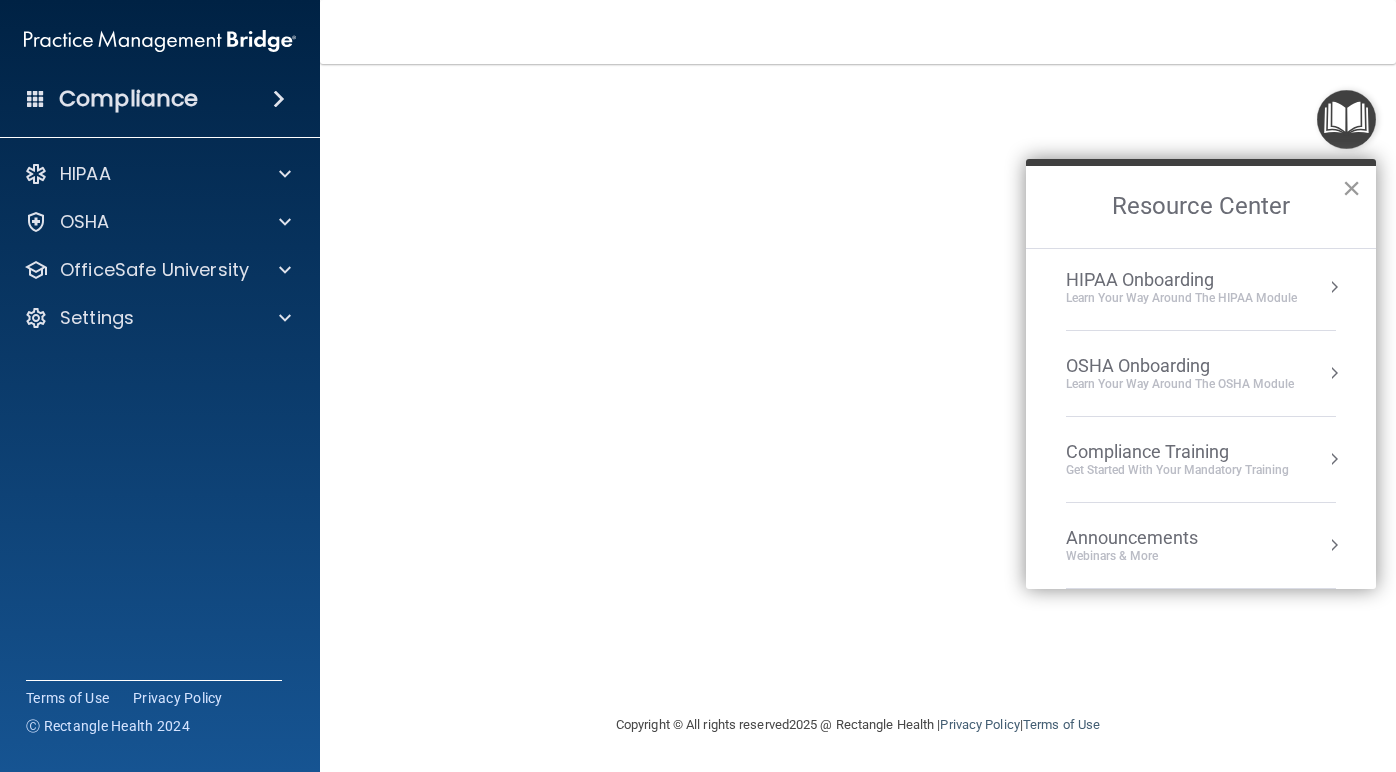 click on "×" at bounding box center [1351, 188] 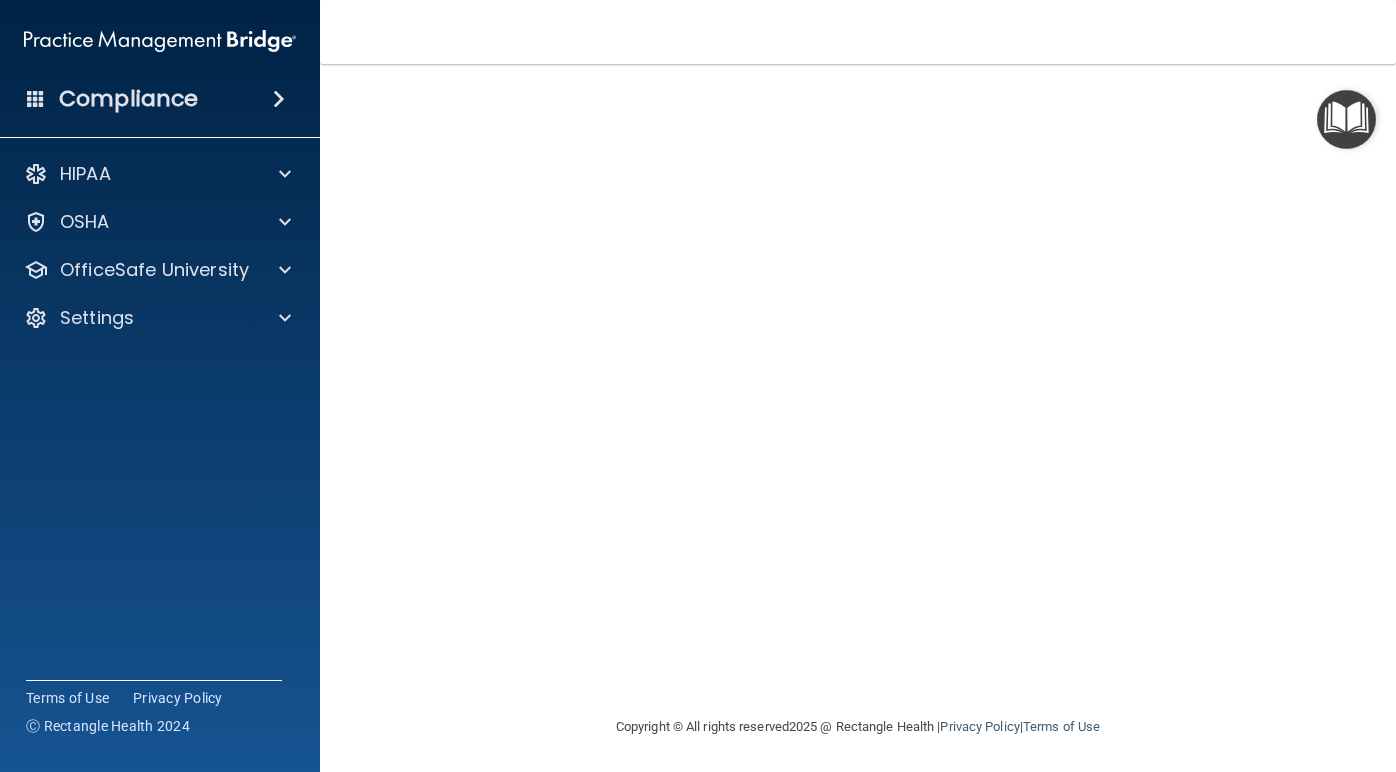 scroll, scrollTop: 82, scrollLeft: 0, axis: vertical 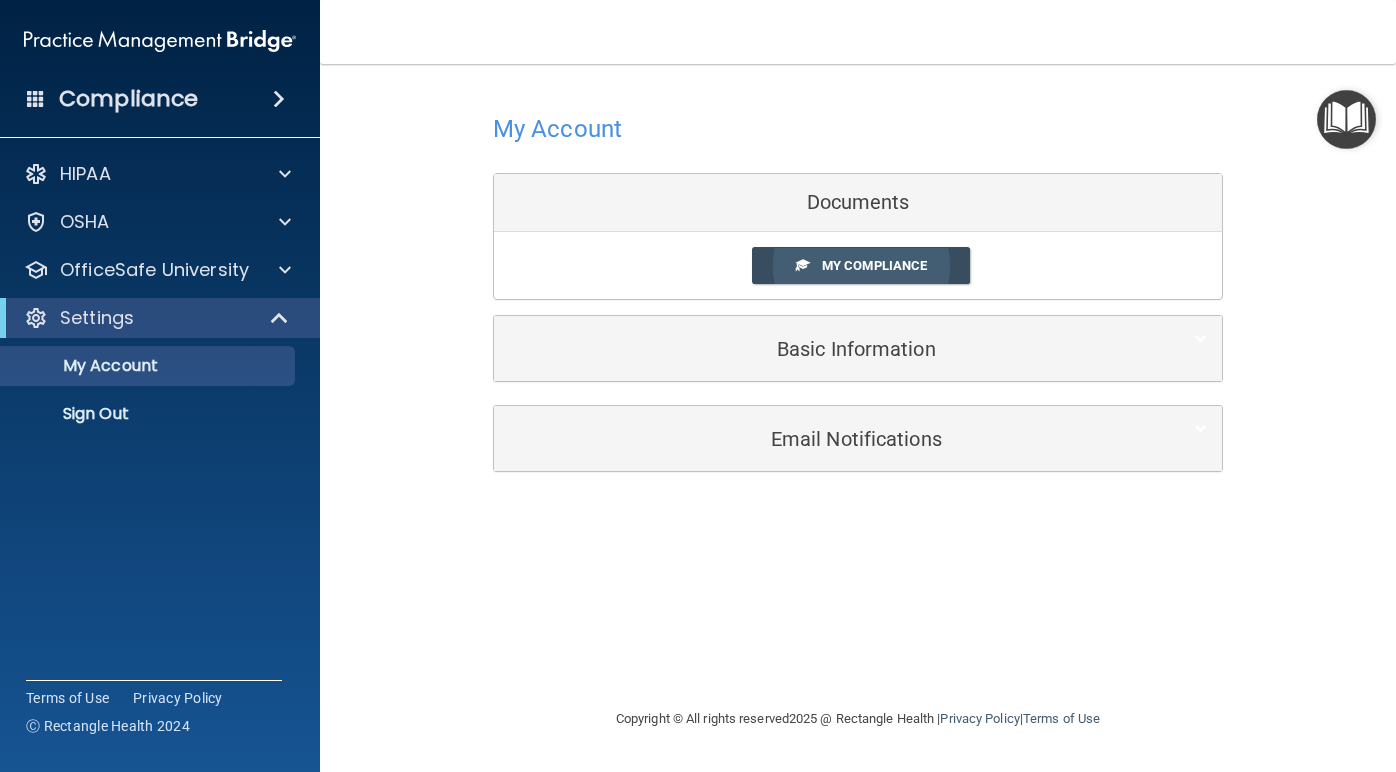 click on "My Compliance" at bounding box center (874, 265) 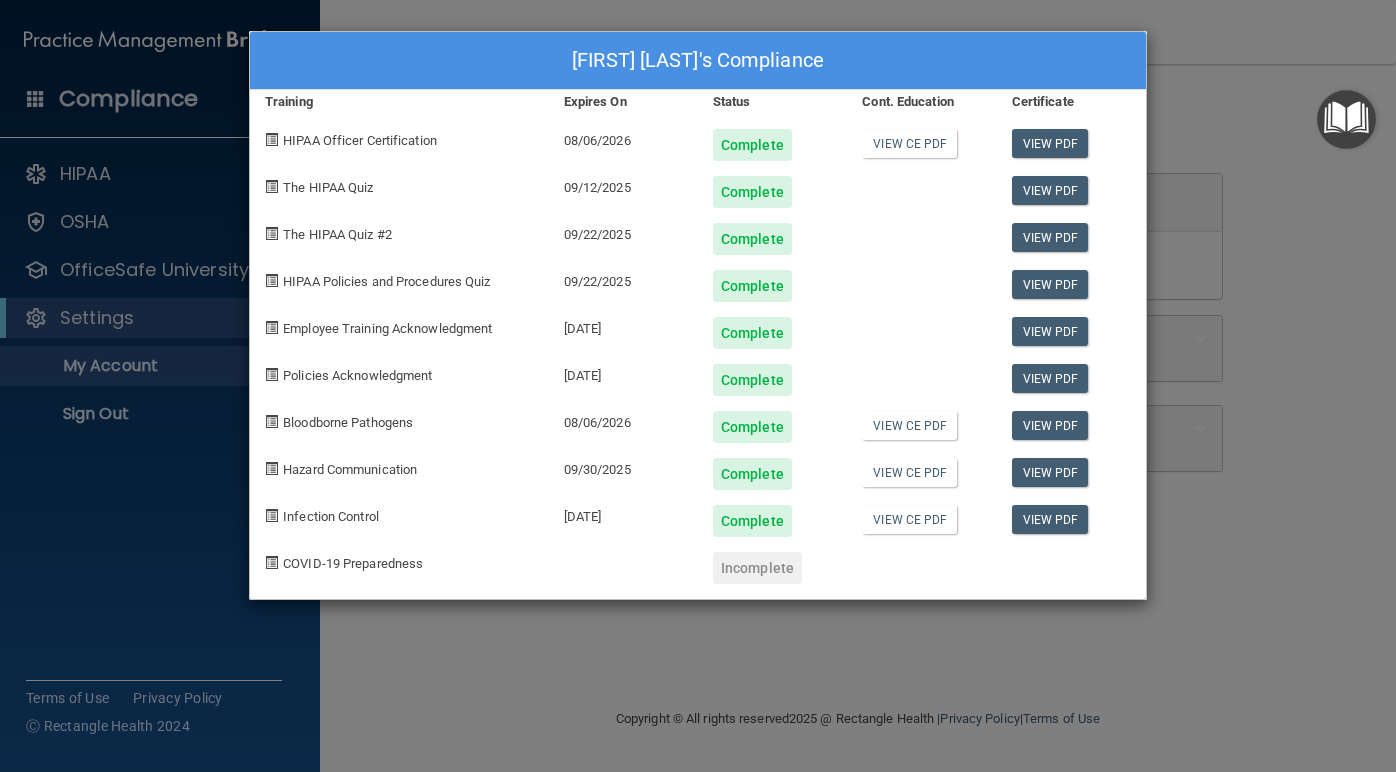 click on "Hiltrud Walker's Compliance      Training   Expires On   Status   Cont. Education   Certificate         HIPAA Officer Certification      08/06/2026       Complete        View CE PDF       View PDF         The HIPAA Quiz      09/12/2025       Complete              View PDF         The HIPAA Quiz #2      09/22/2025       Complete              View PDF         HIPAA Policies and Procedures Quiz      09/22/2025       Complete              View PDF         Employee Training Acknowledgment      09/21/2025       Complete              View PDF         Policies Acknowledgment      09/21/2025       Complete              View PDF         Bloodborne Pathogens      08/06/2026       Complete        View CE PDF       View PDF         Hazard Communication      09/30/2025       Complete        View CE PDF       View PDF         Infection Control      10/01/2025       Complete        View CE PDF       View PDF         COVID-19 Preparedness             Incomplete" at bounding box center [698, 386] 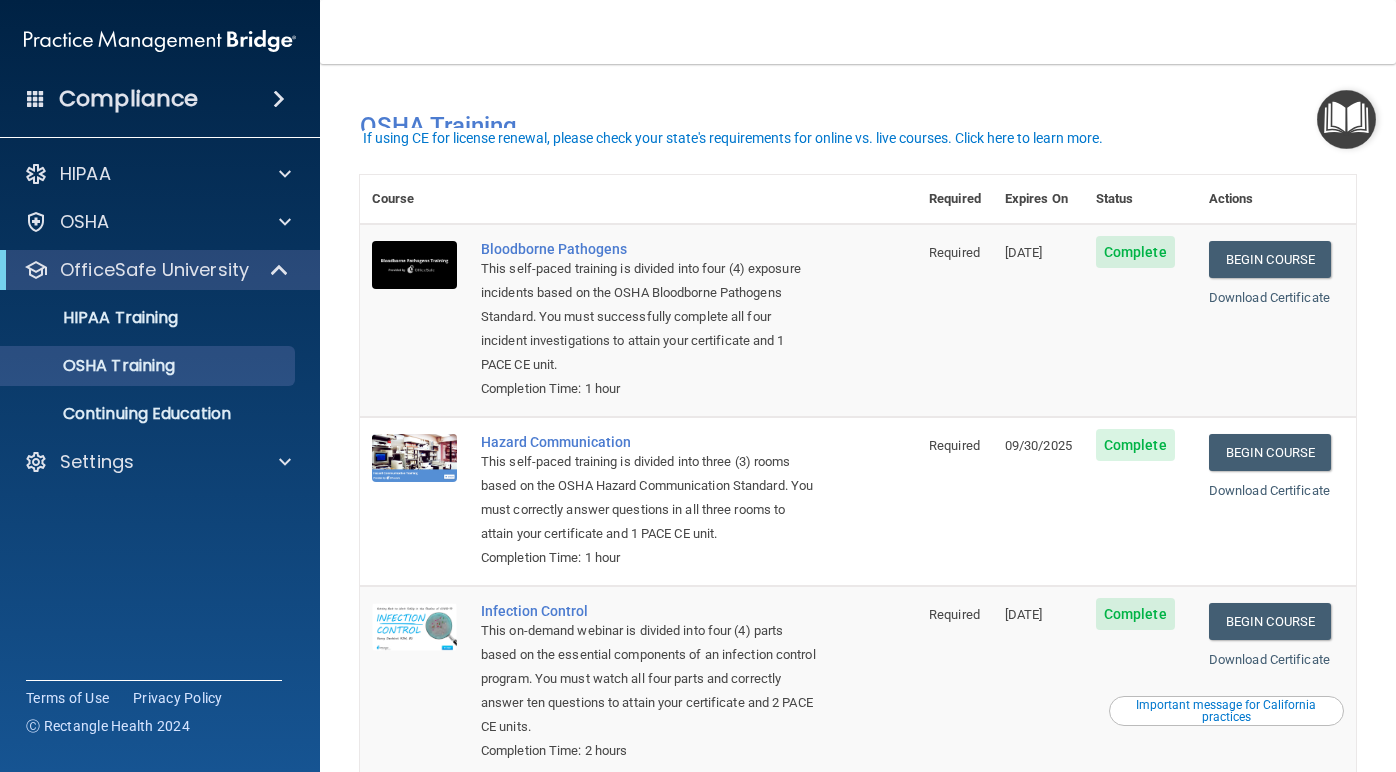 scroll, scrollTop: 0, scrollLeft: 0, axis: both 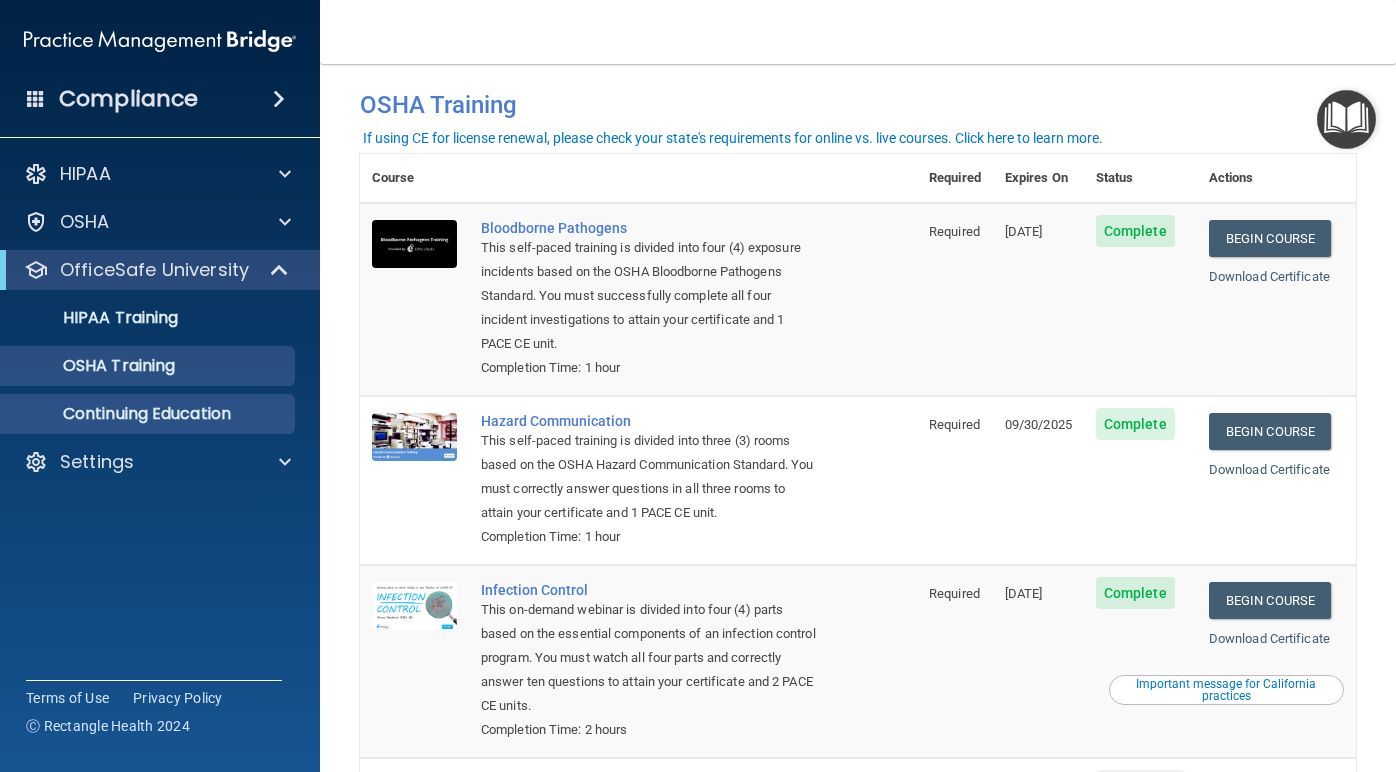 click on "Continuing Education" at bounding box center (149, 414) 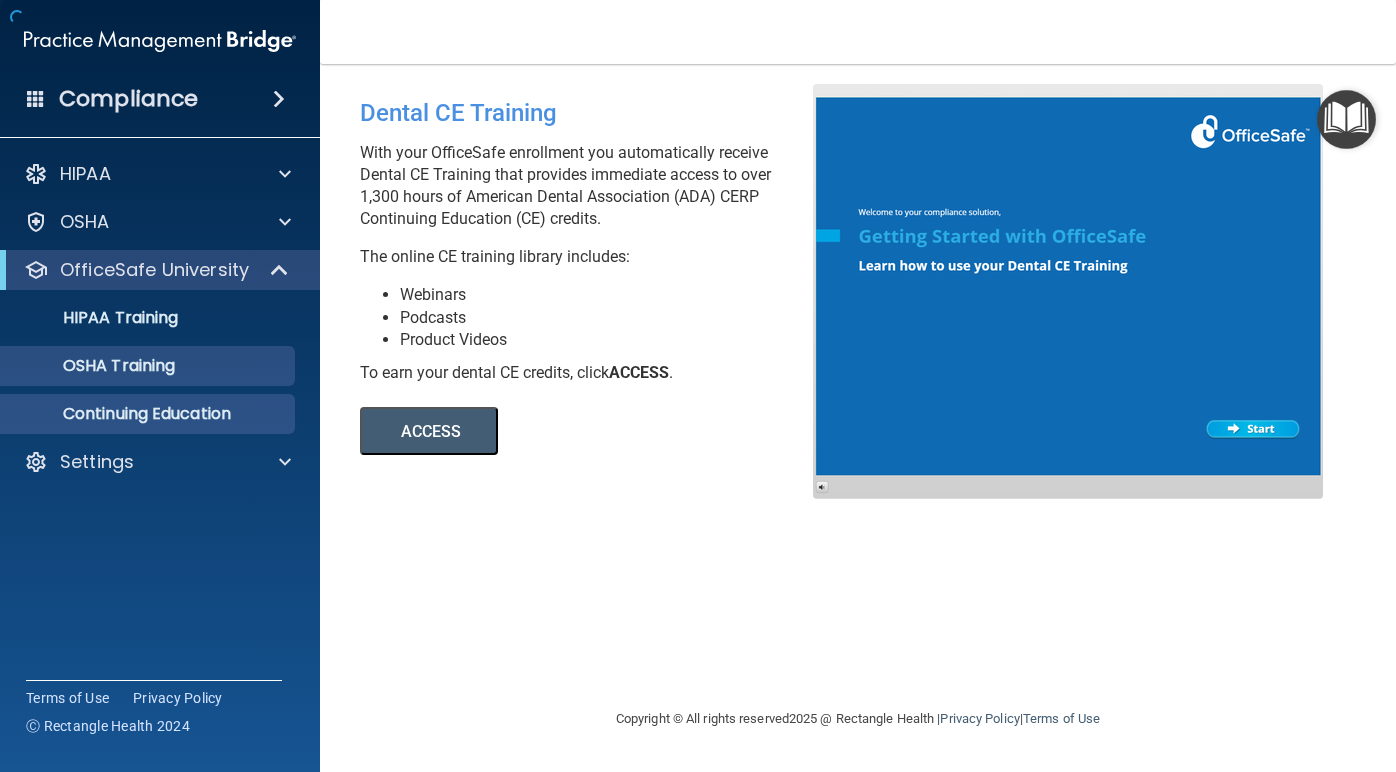 scroll, scrollTop: 0, scrollLeft: 0, axis: both 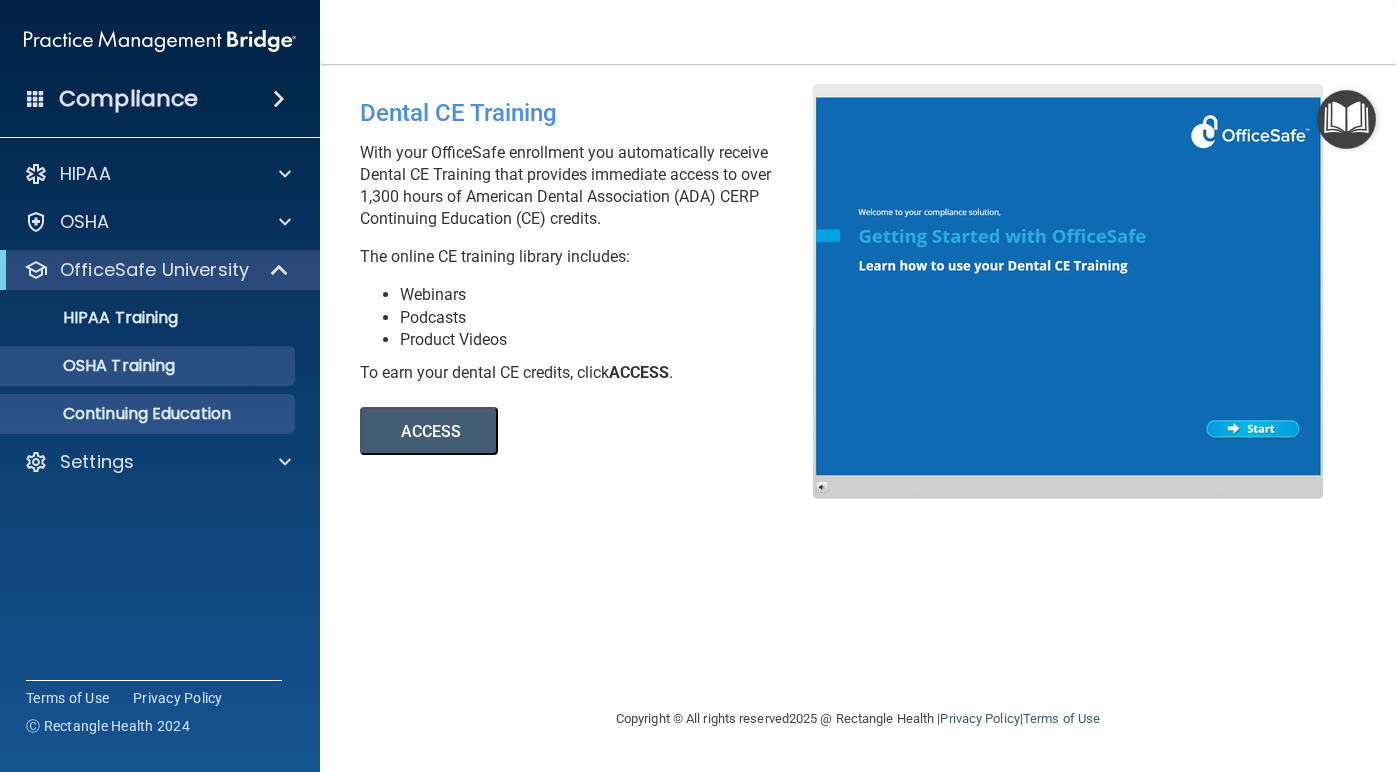 click on "OSHA Training" at bounding box center [94, 366] 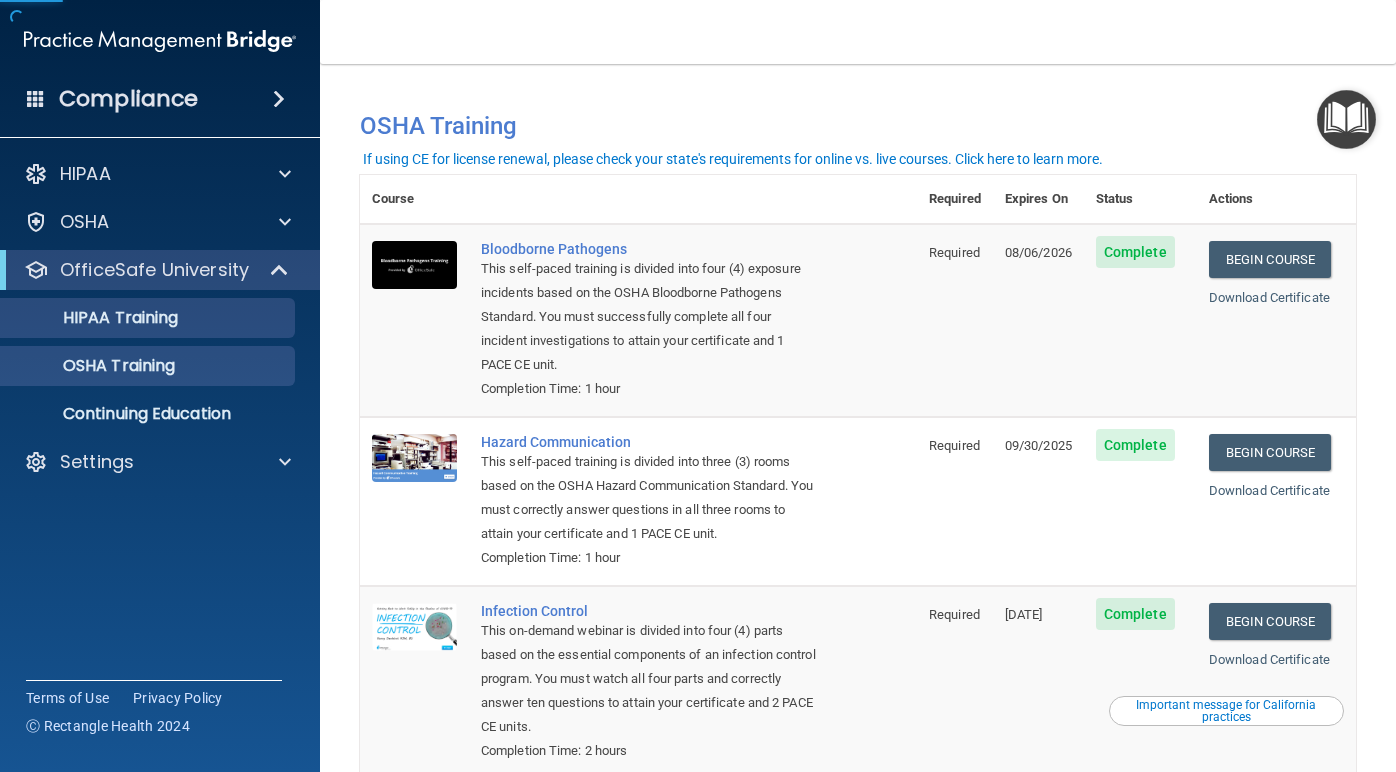 click on "HIPAA Training" at bounding box center (95, 318) 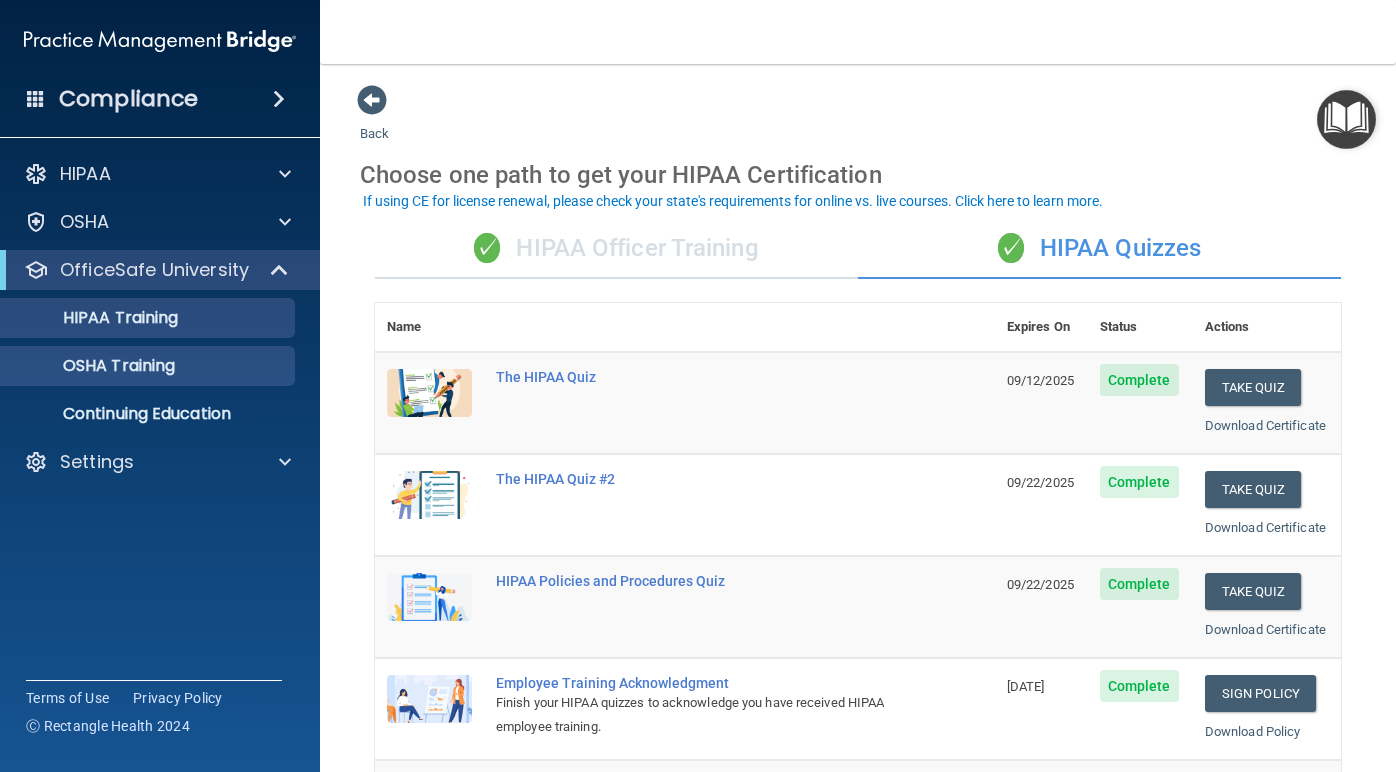 click on "OSHA Training" at bounding box center (94, 366) 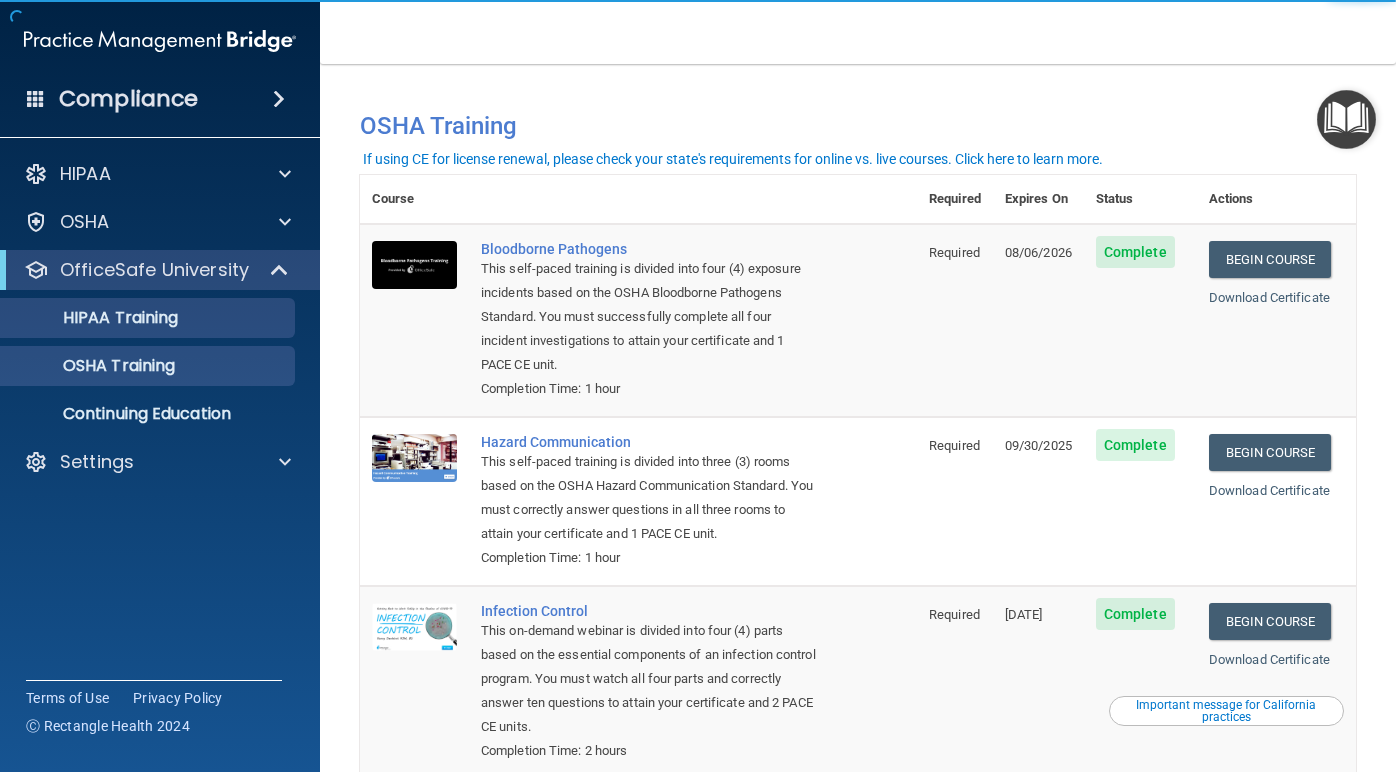 click on "HIPAA Training" at bounding box center (95, 318) 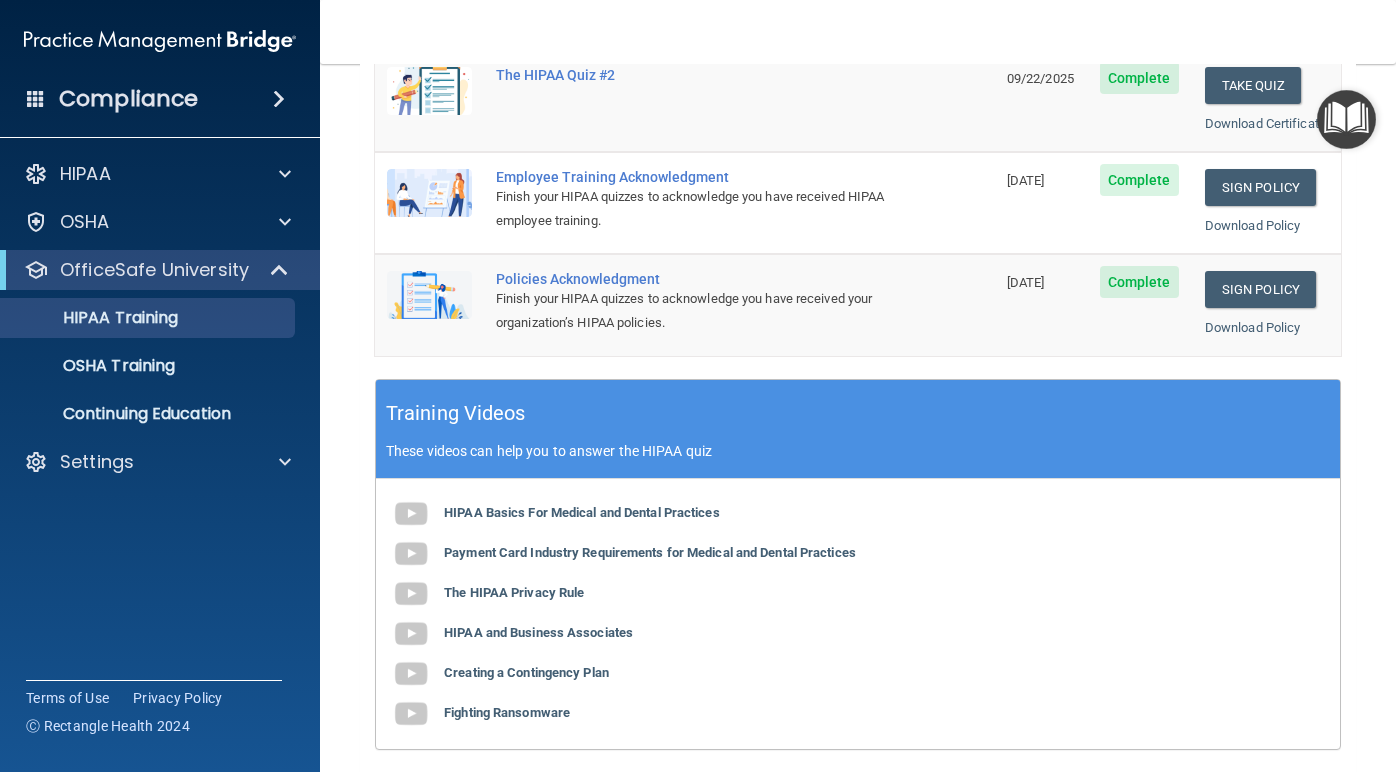 scroll, scrollTop: 511, scrollLeft: 0, axis: vertical 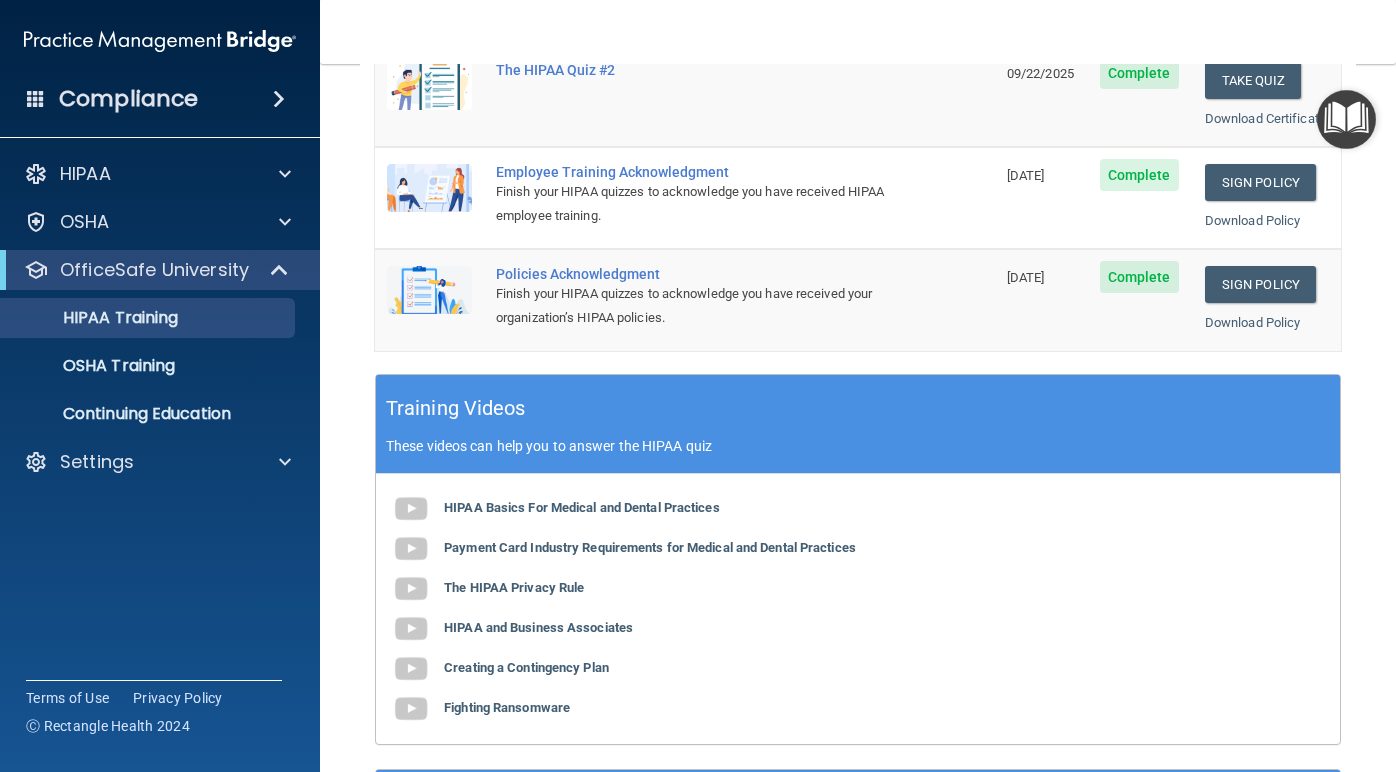 click on "Employee Training Acknowledgment" at bounding box center (695, 172) 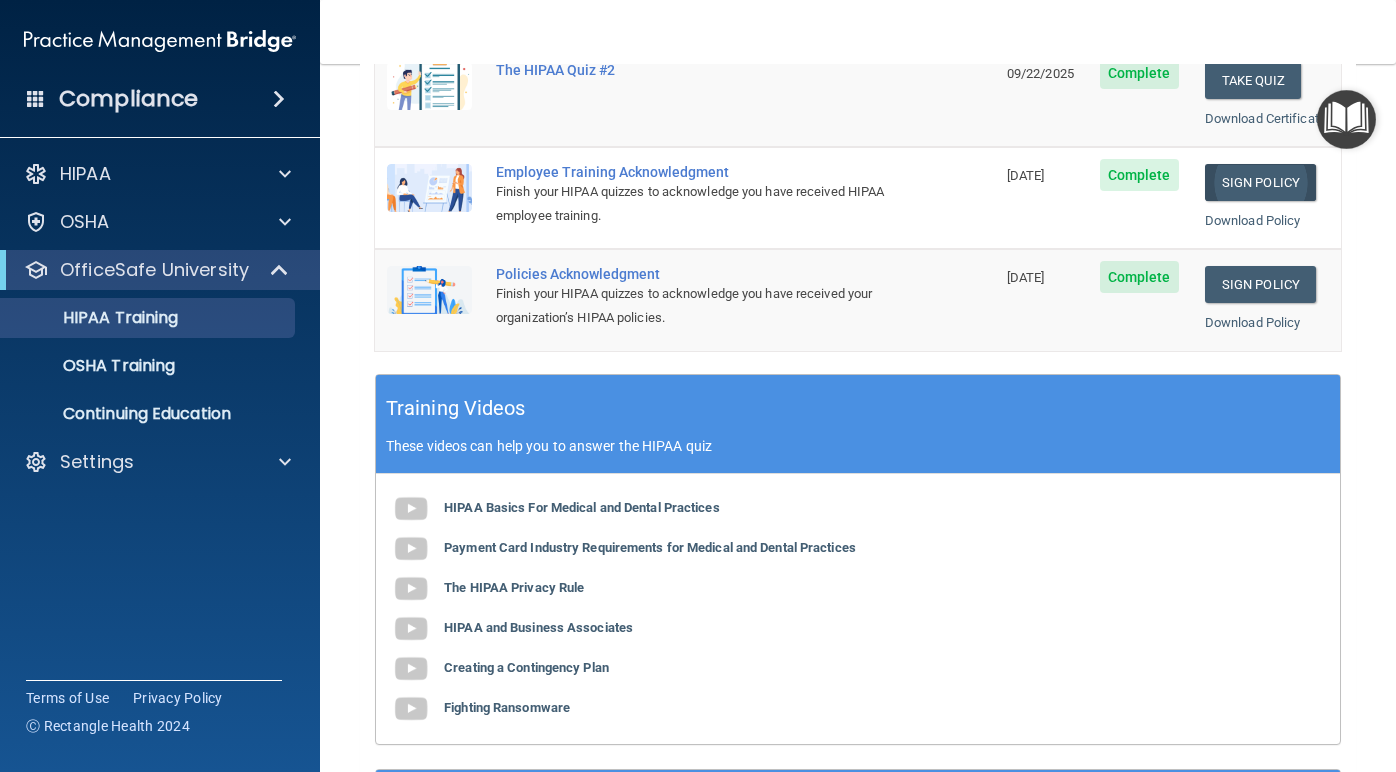 click on "Sign Policy" at bounding box center [1260, 182] 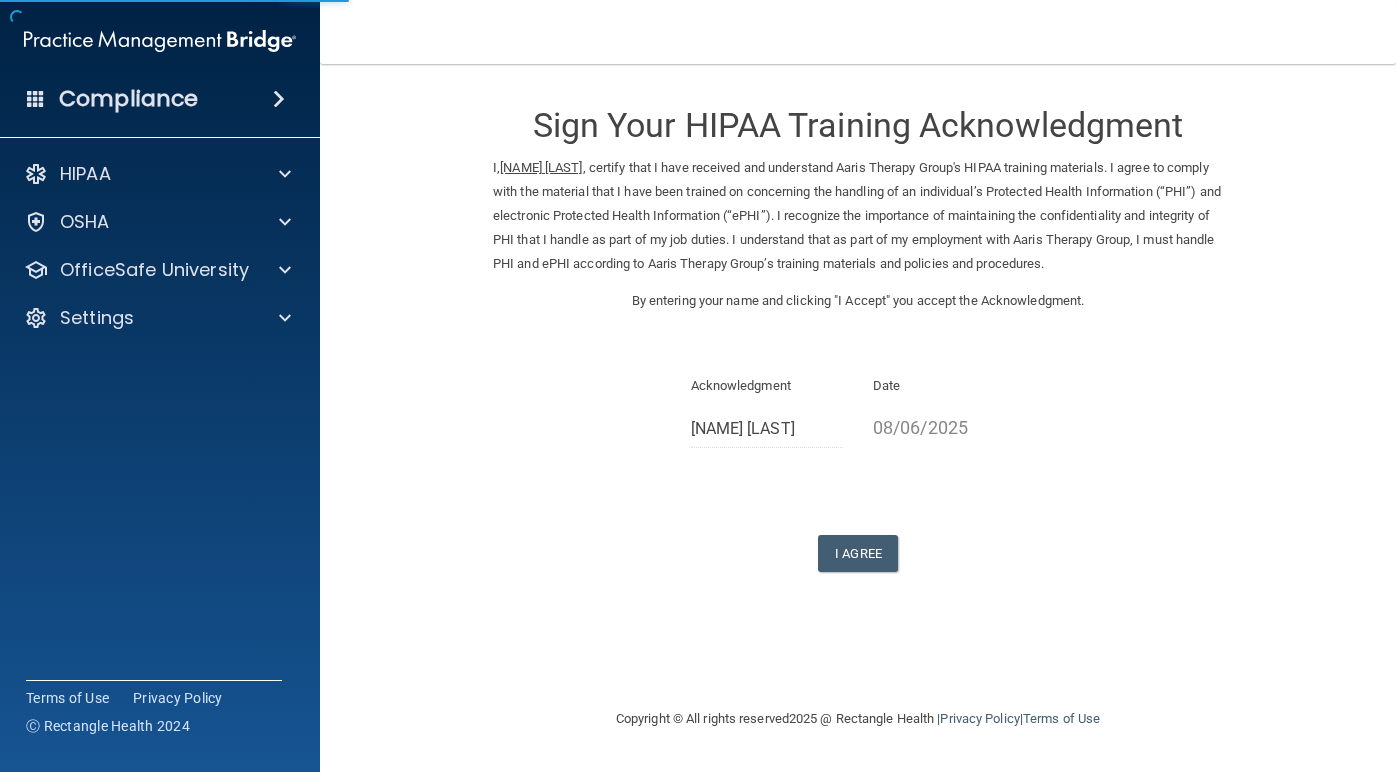 scroll, scrollTop: 0, scrollLeft: 0, axis: both 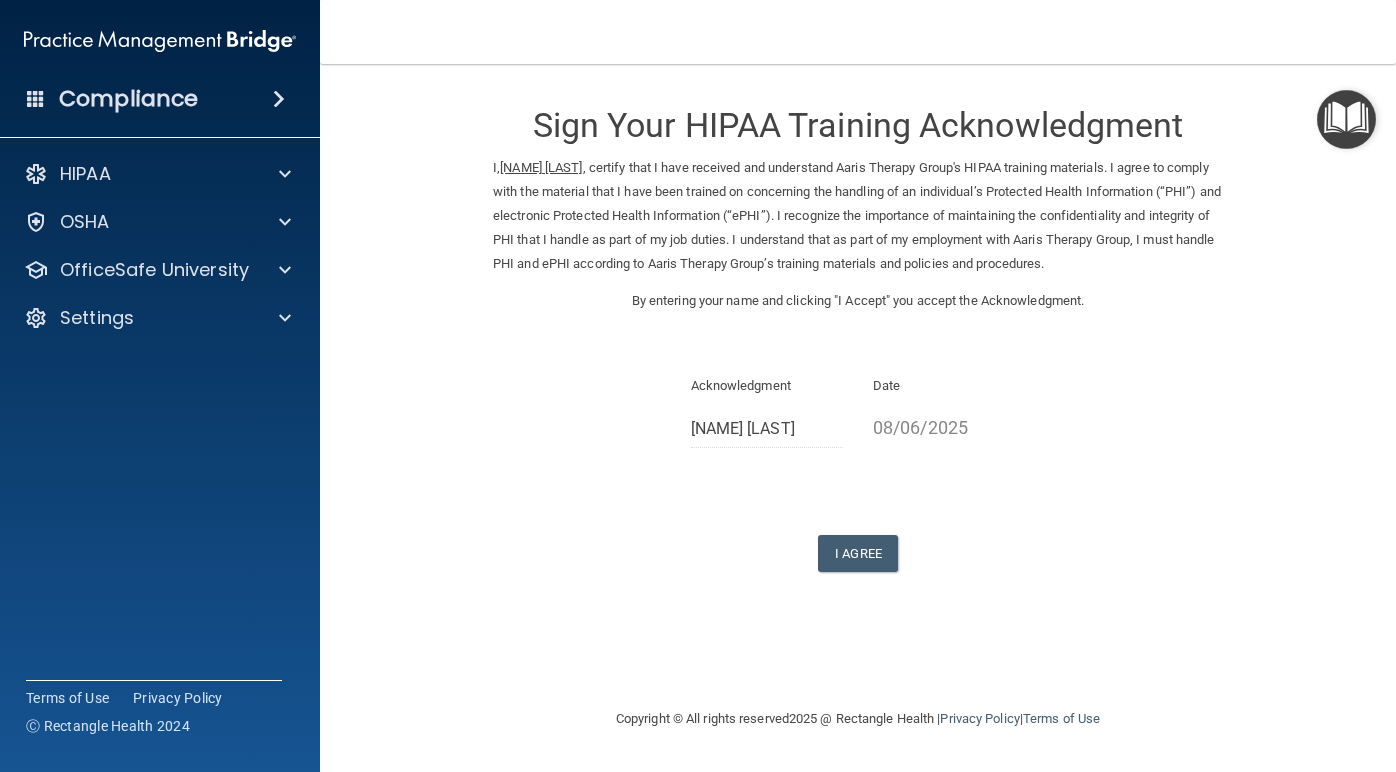 click on "08/06/2025" at bounding box center [949, 427] 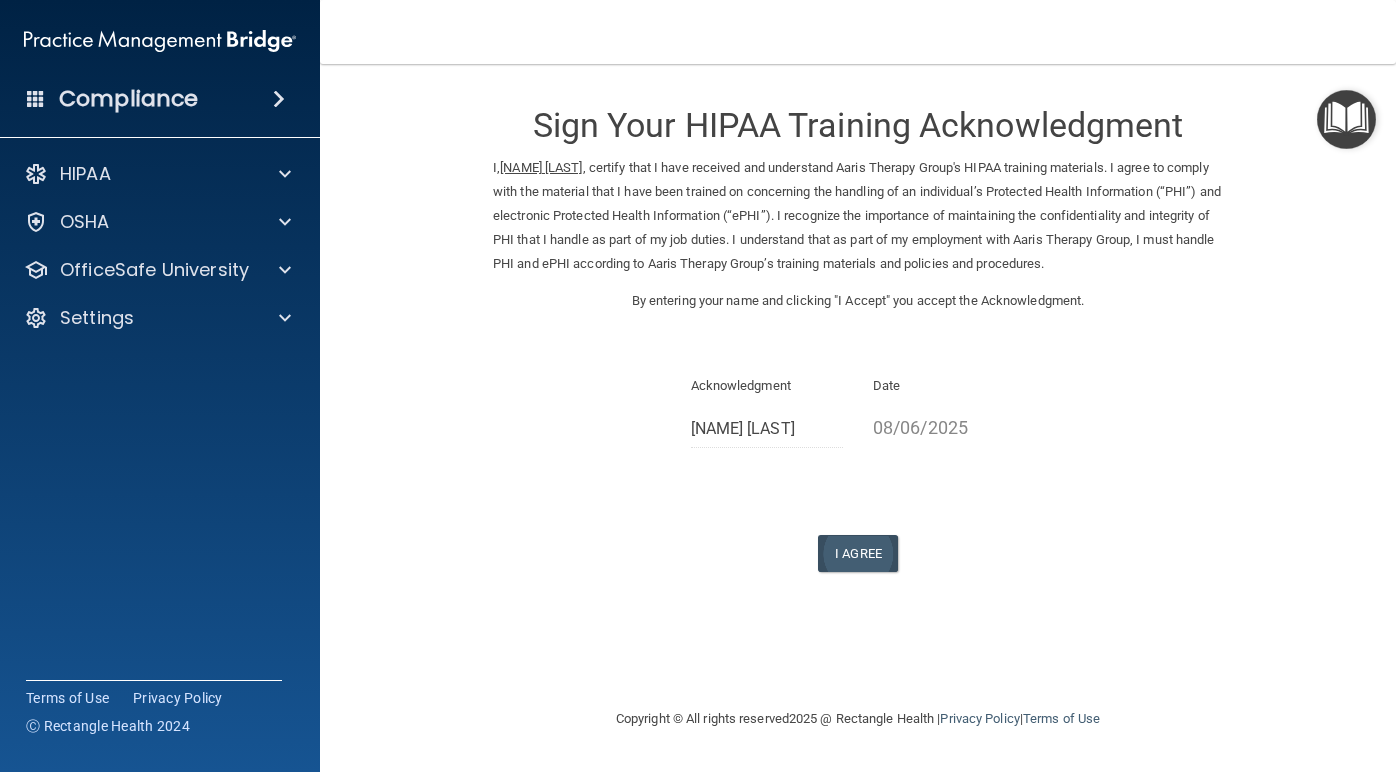 click on "I Agree" at bounding box center [858, 553] 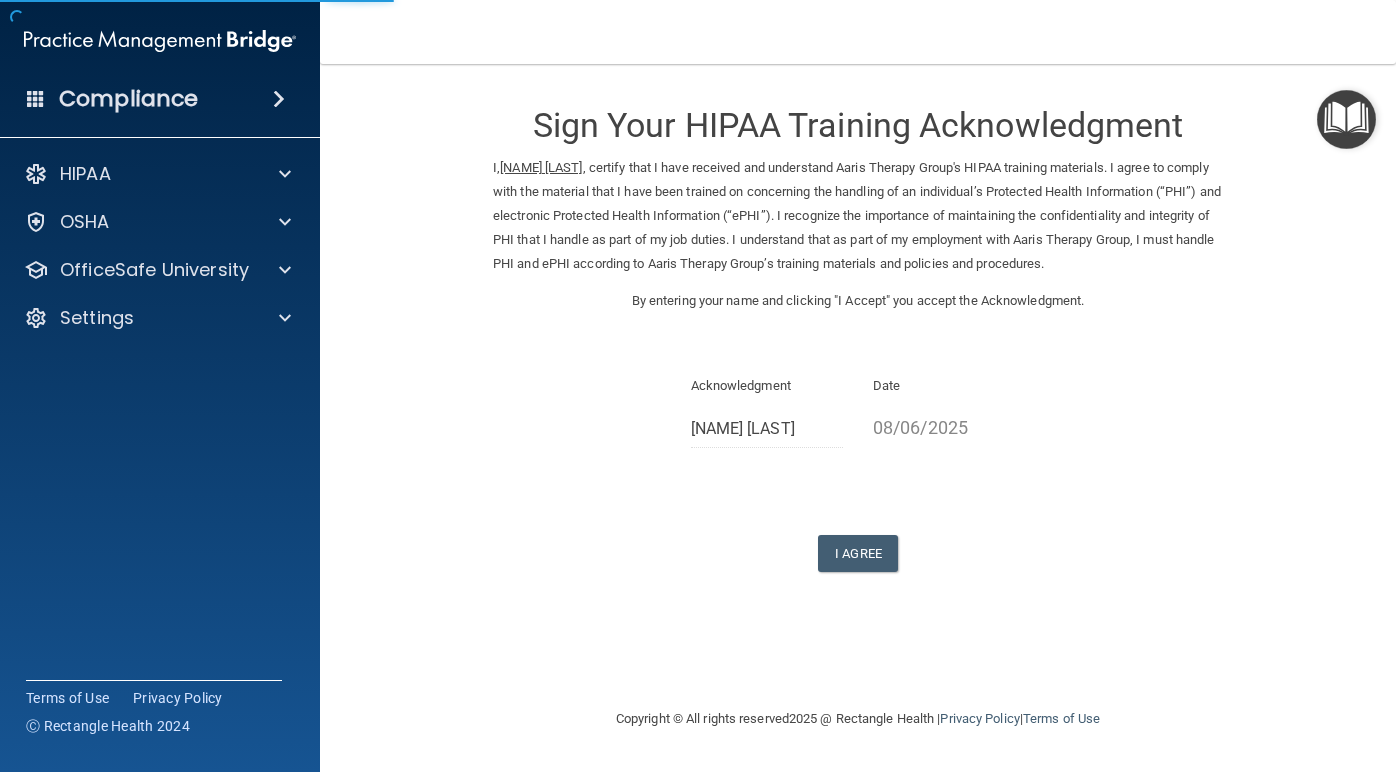 click on "Sign Your HIPAA Training Acknowledgment             I,  Hiltrud Walker , certify that I have received and understand Aaris Therapy Group's HIPAA training materials. I agree to comply with the material that I have been trained on concerning the handling of an individual’s Protected Health Information (“PHI”) and electronic Protected Health Information (“ePHI”). I recognize the importance of maintaining the confidentiality and integrity of PHI that I handle as part of my job duties. I understand that as part of my employment with Aaris Therapy Group, I must handle PHI and ePHI according to Aaris Therapy Group’s training materials and policies and procedures.          By entering your name and clicking "I Accept" you accept the Acknowledgment.                 Acknowledgment   Hiltrud Walker           Date    08/06/2025                  I Agree                    You have successfully signed the acknowledgment!                  -" at bounding box center (858, 352) 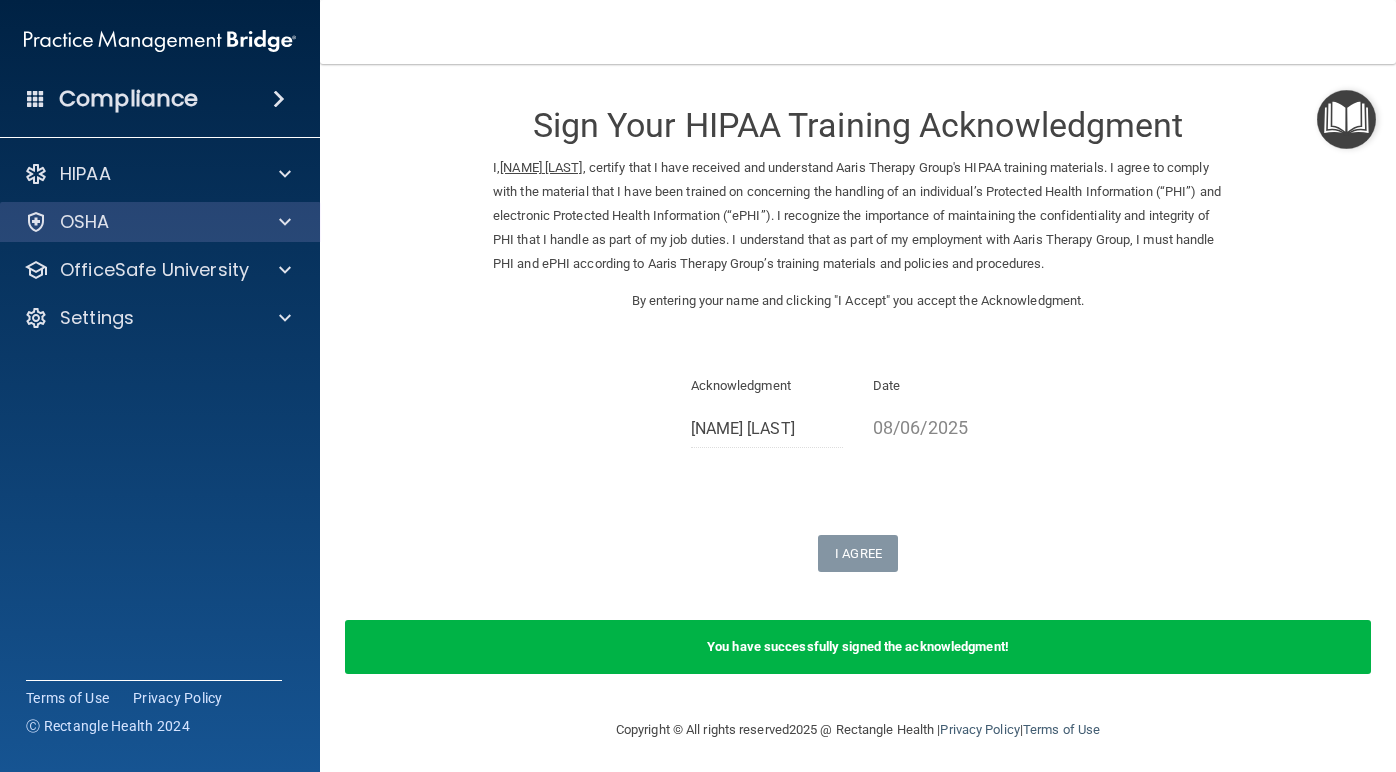 click on "OSHA" at bounding box center (133, 222) 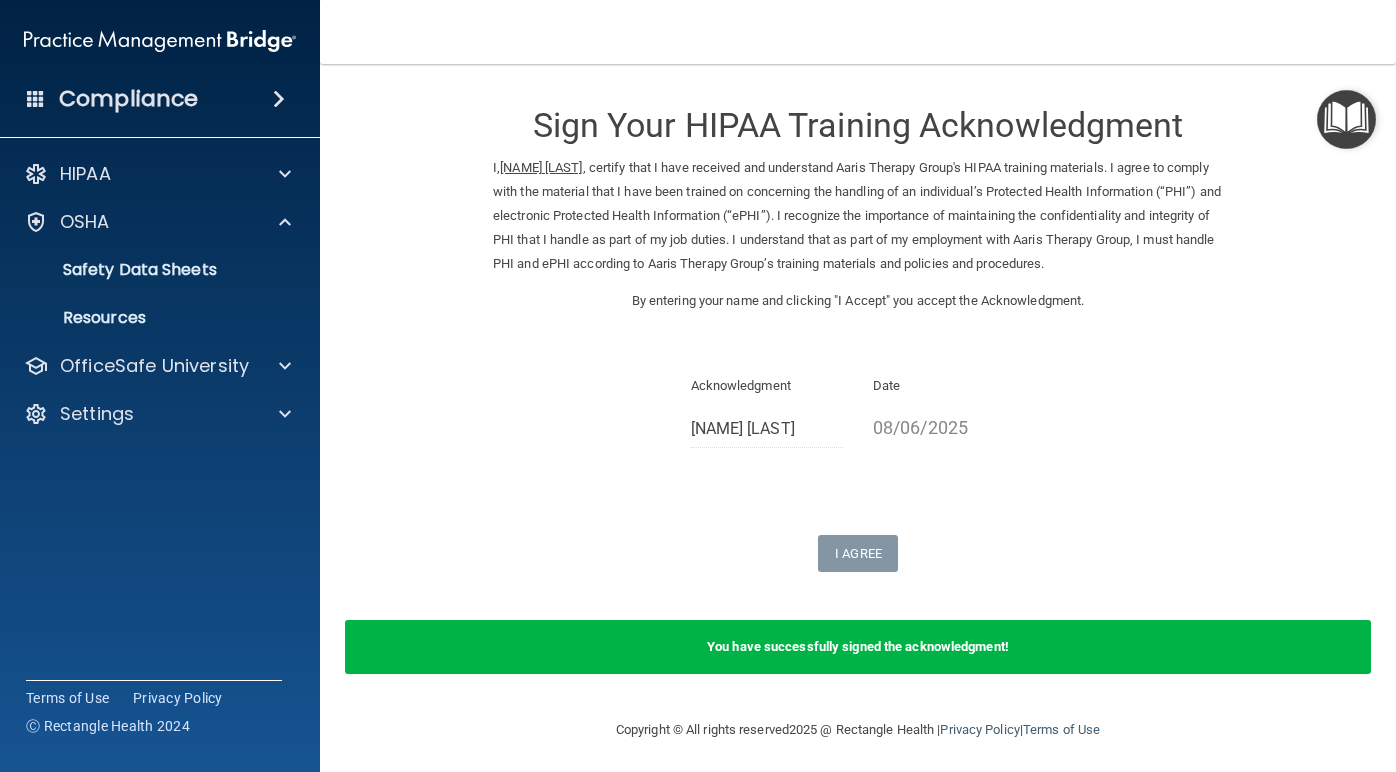 click on "HIPAA
Documents and Policies                 Report an Incident               Business Associates               Emergency Planning               Resources                 HIPAA Risk Assessment
OSHA
Documents               Safety Data Sheets               Self-Assessment                Injury and Illness Report                Resources
PCI
PCI Compliance                Merchant Savings Calculator
OfficeSafe University
HIPAA Training                   OSHA Training                   Continuing Education
Settings
My Account               My Users               Services                 Sign Out" at bounding box center [160, 298] 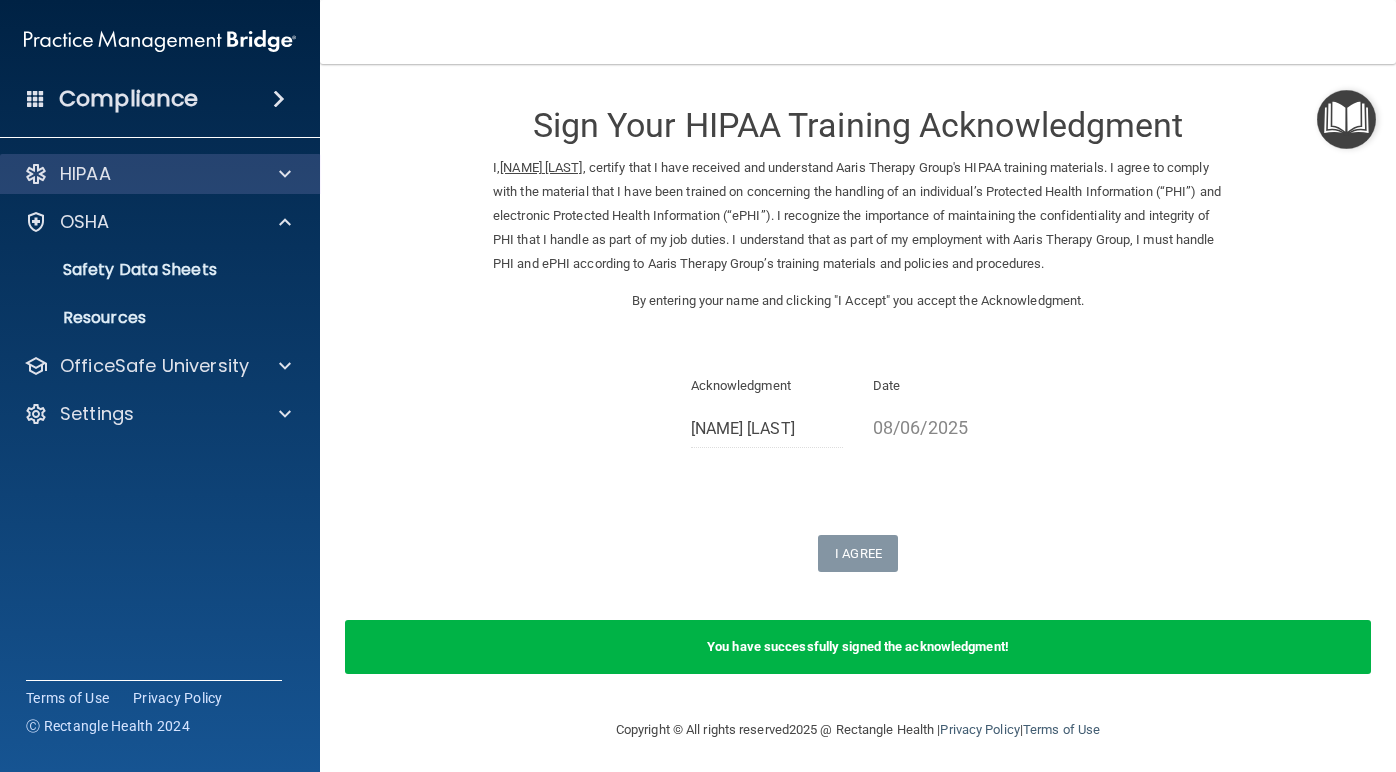 click on "HIPAA" at bounding box center [85, 174] 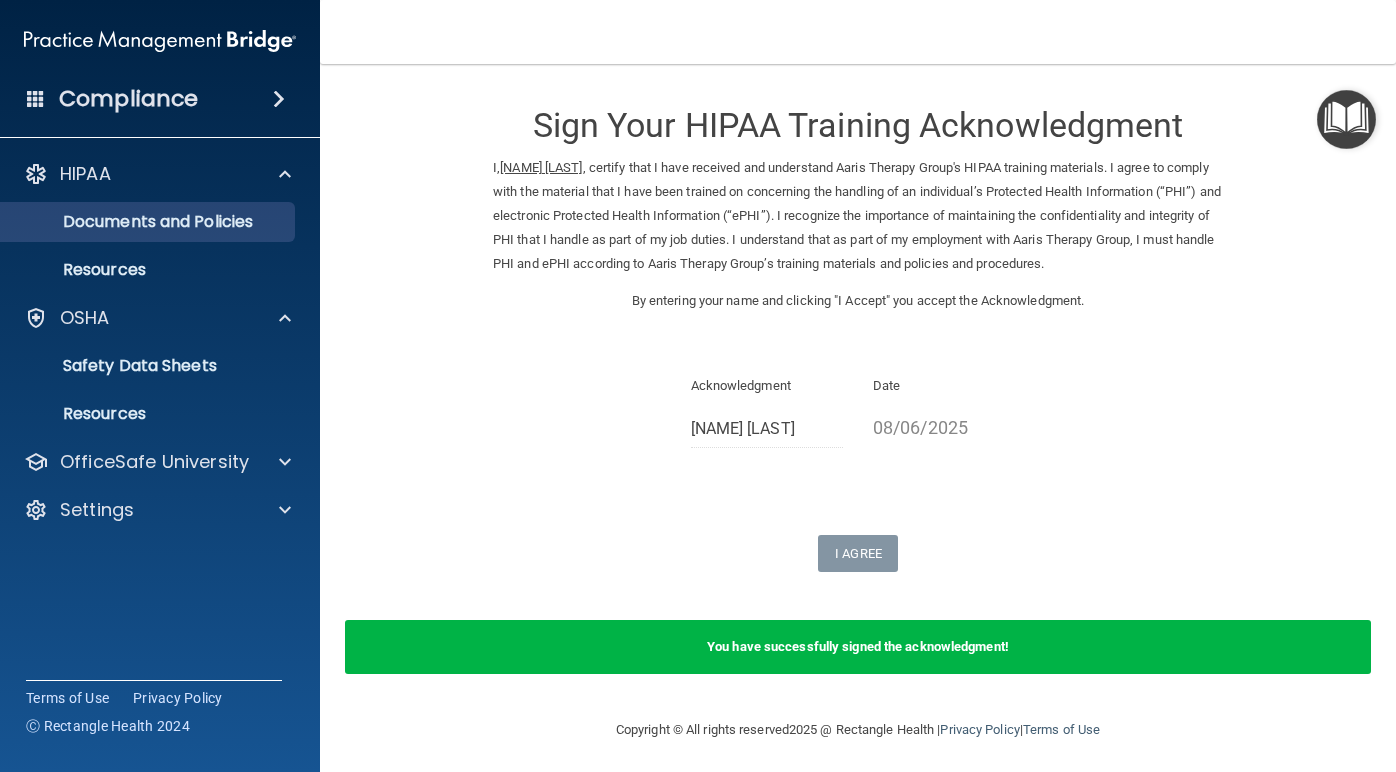 click on "Documents and Policies" at bounding box center (149, 222) 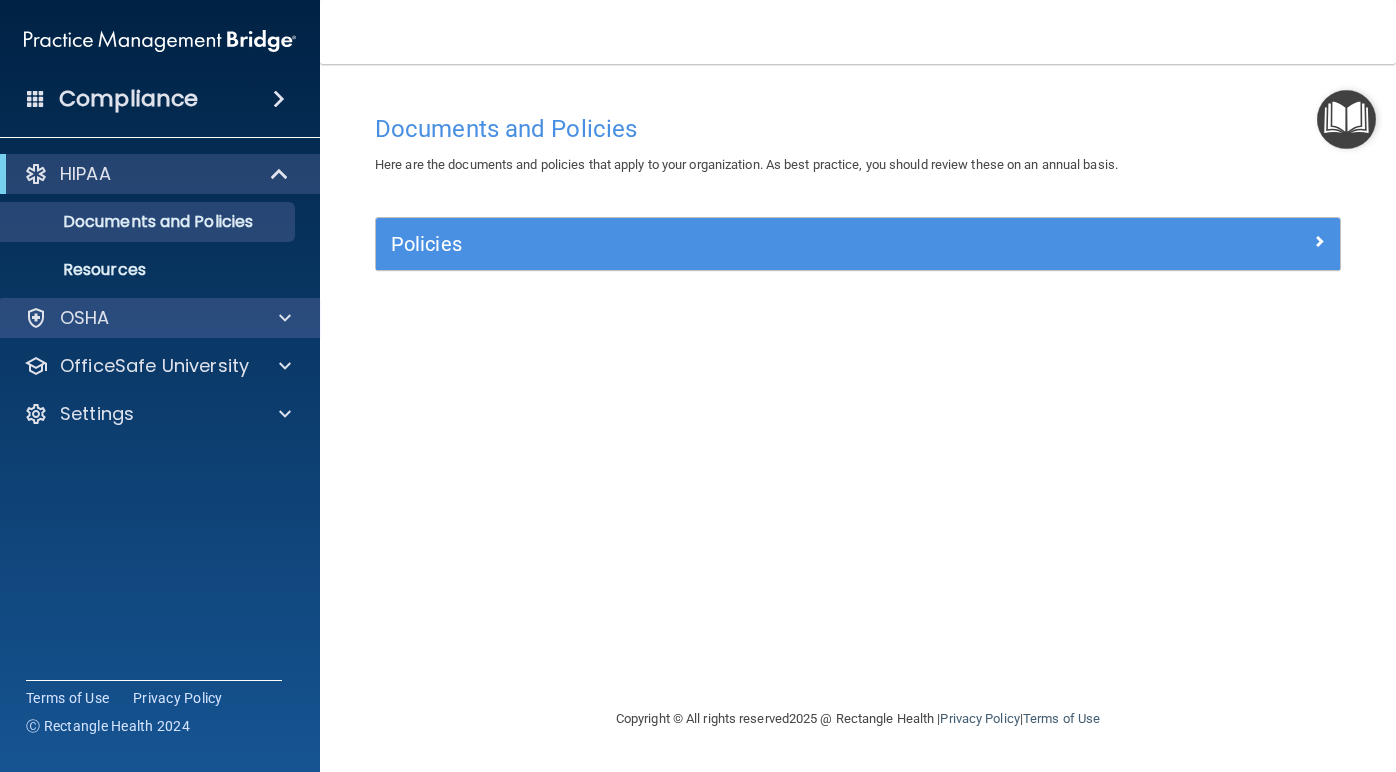 click on "OSHA" at bounding box center [133, 318] 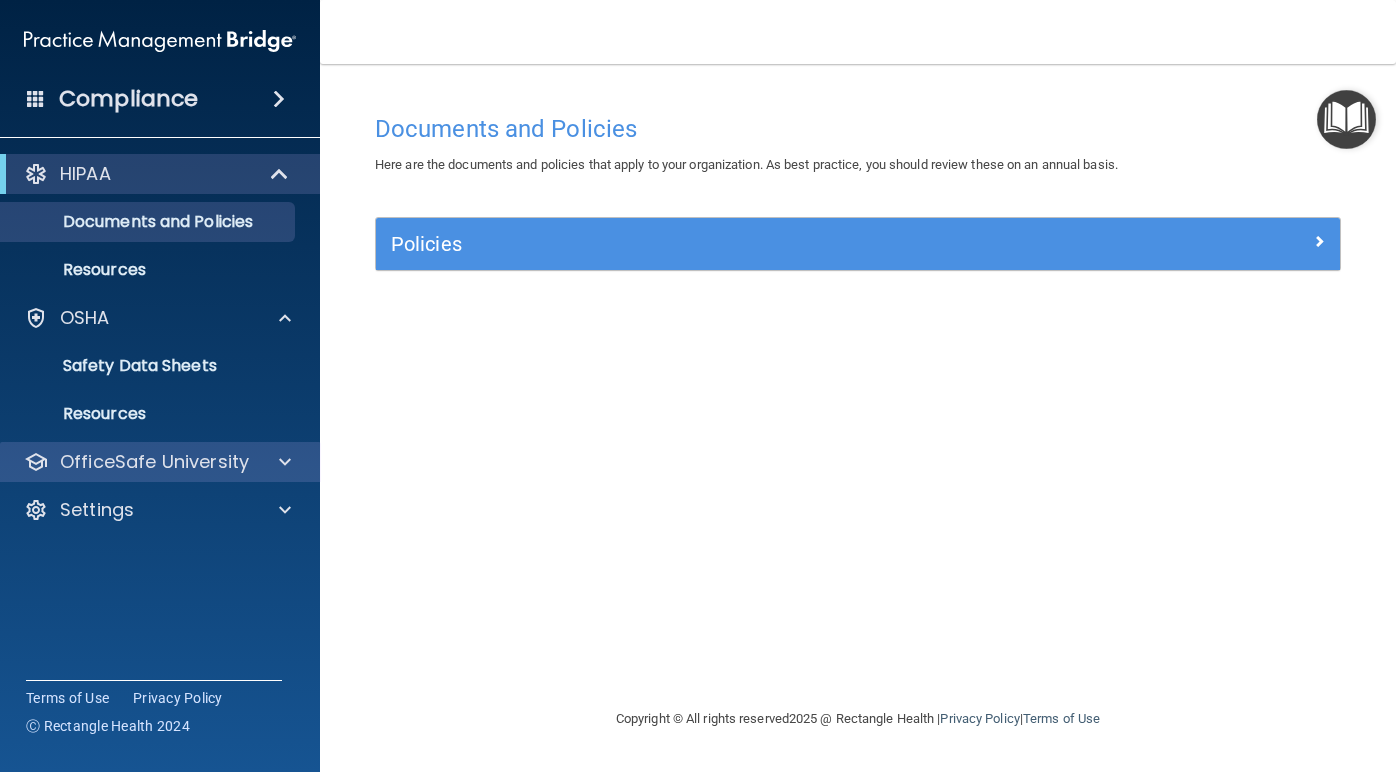 click on "OfficeSafe University" at bounding box center (154, 462) 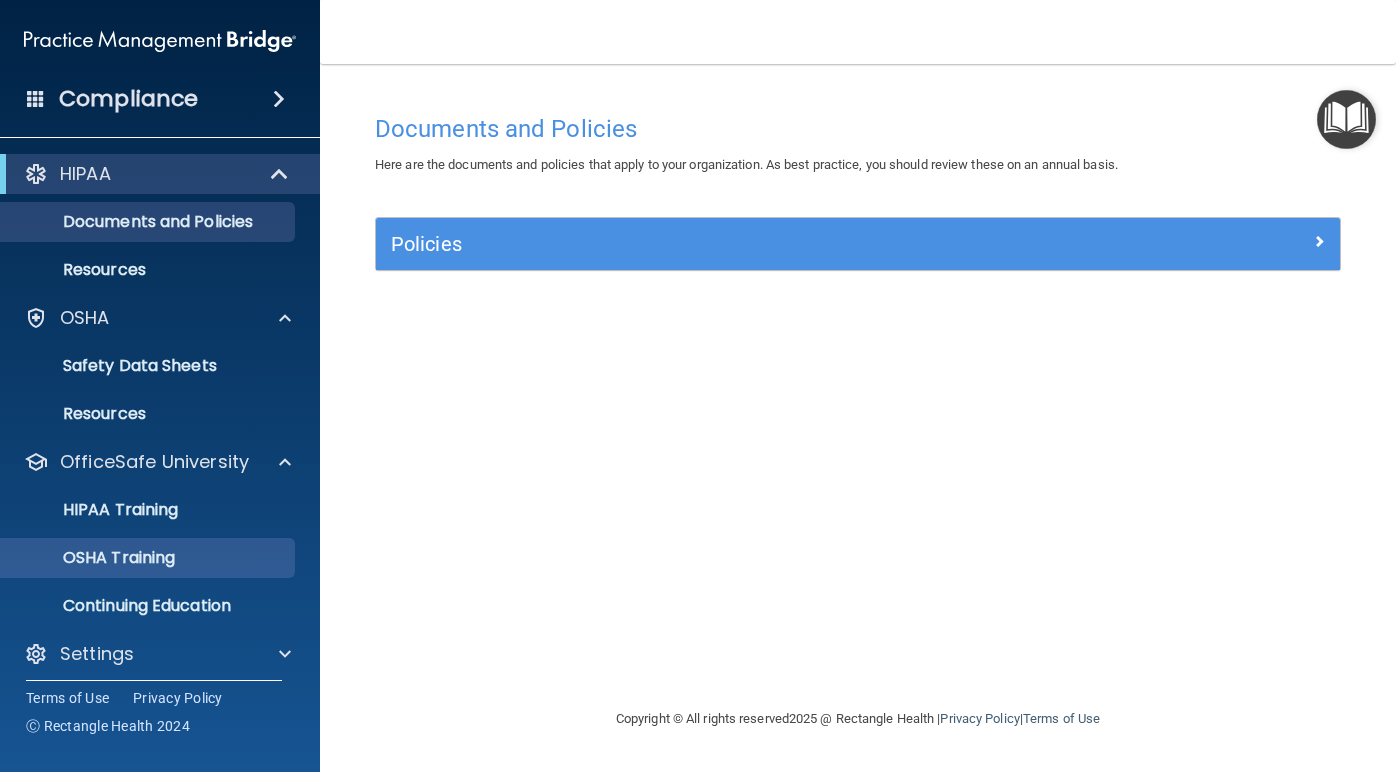 click on "OSHA Training" at bounding box center (94, 558) 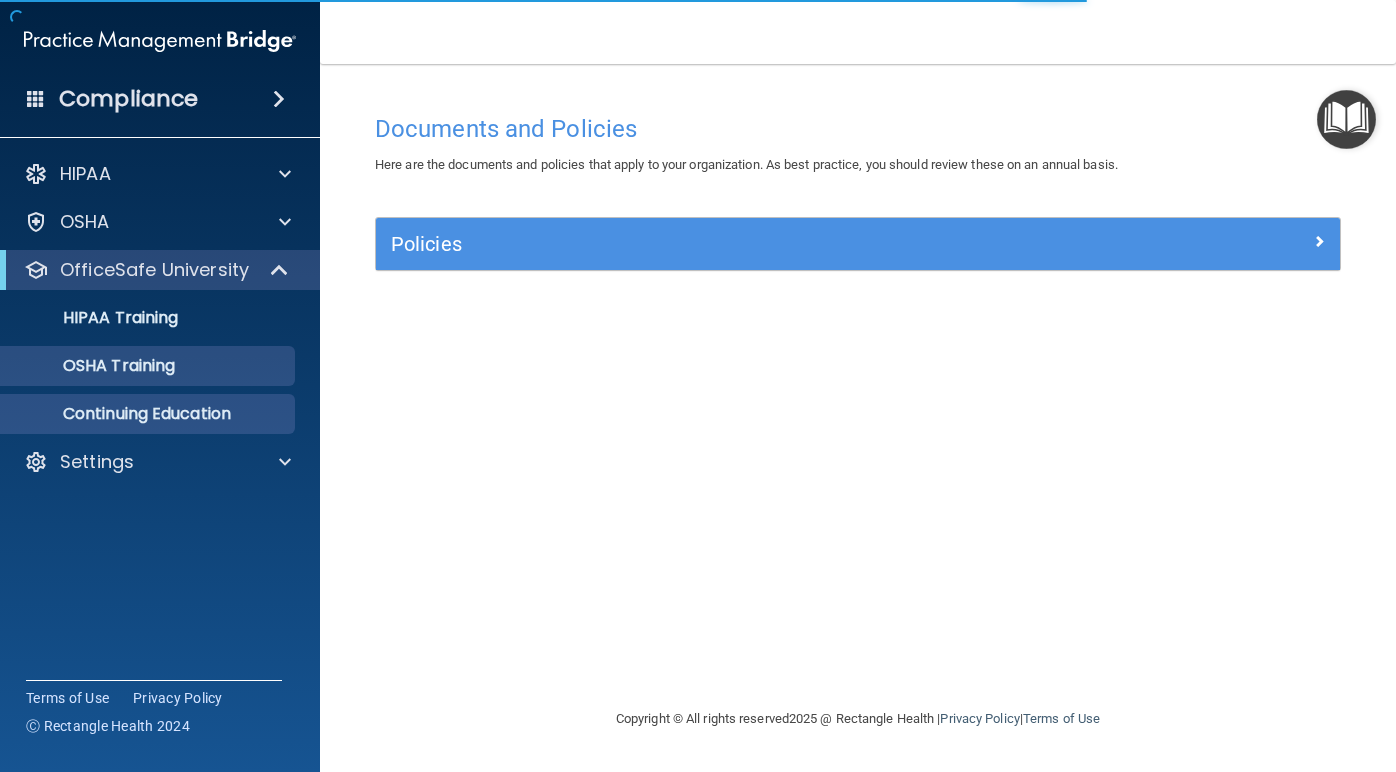click on "Continuing Education" at bounding box center (149, 414) 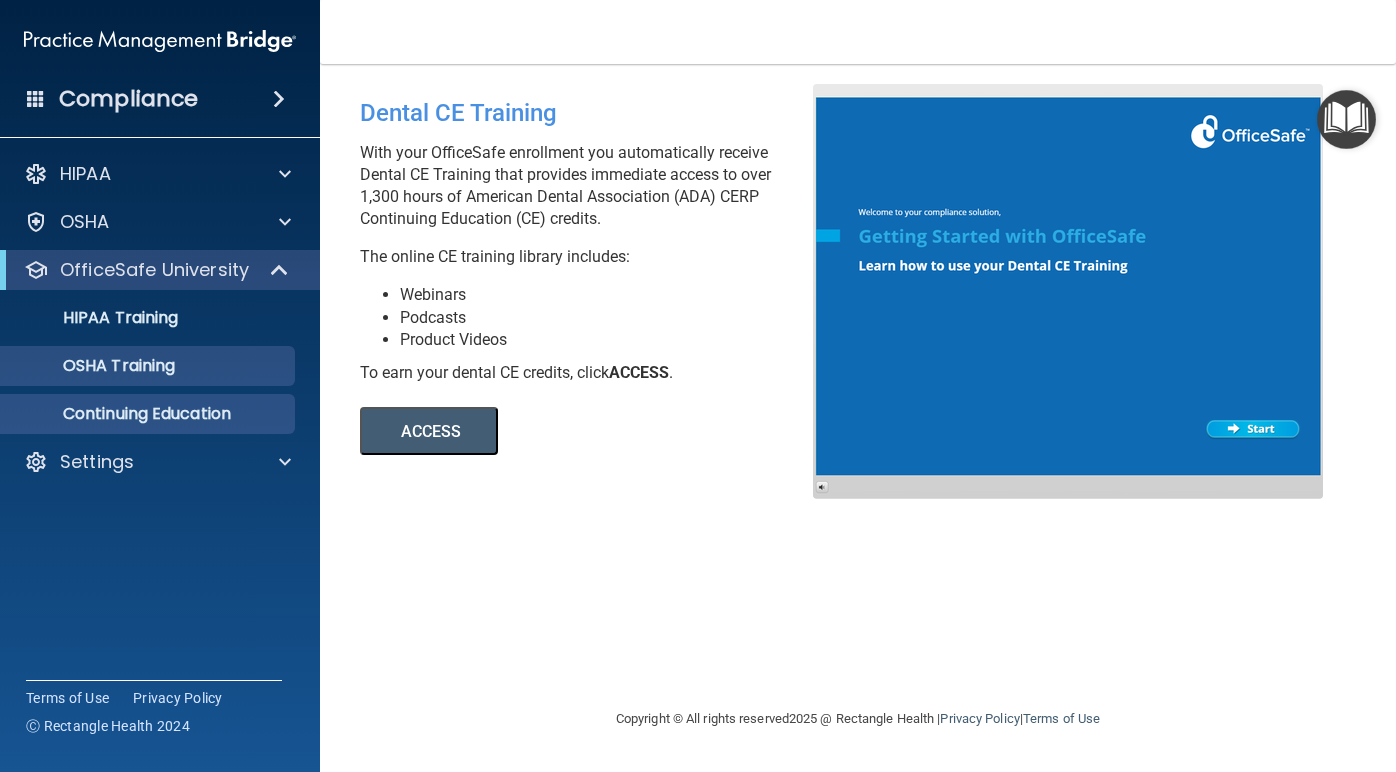 click on "OSHA Training" at bounding box center (94, 366) 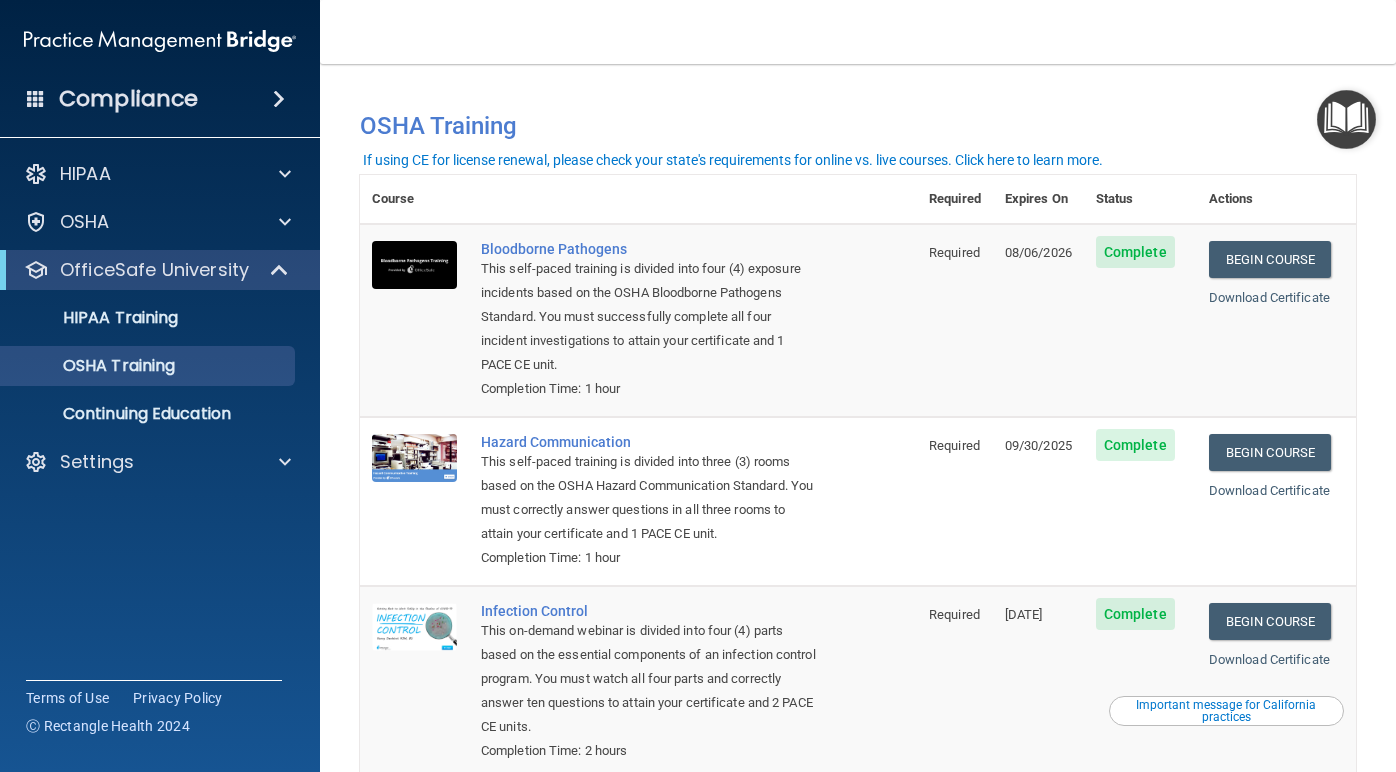 scroll, scrollTop: 0, scrollLeft: 0, axis: both 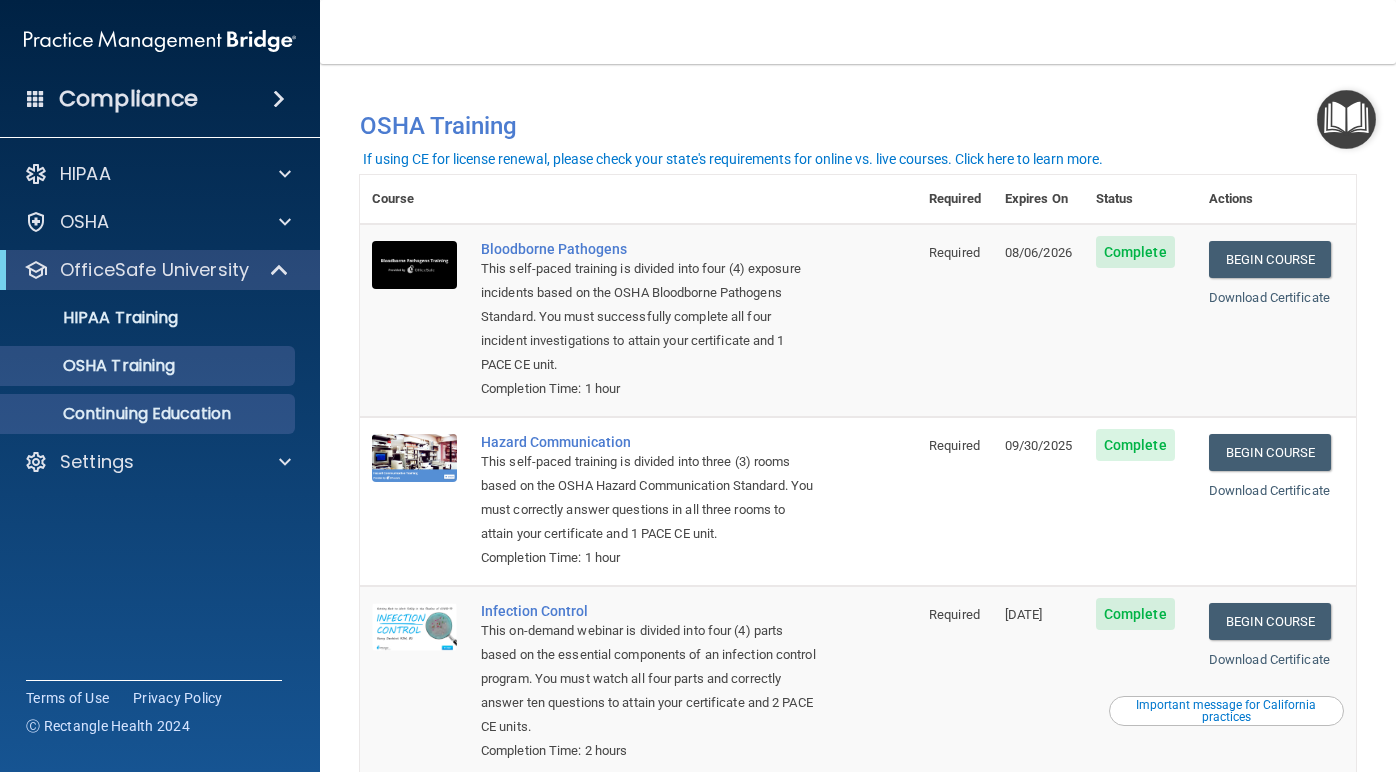 click on "Continuing Education" at bounding box center (149, 414) 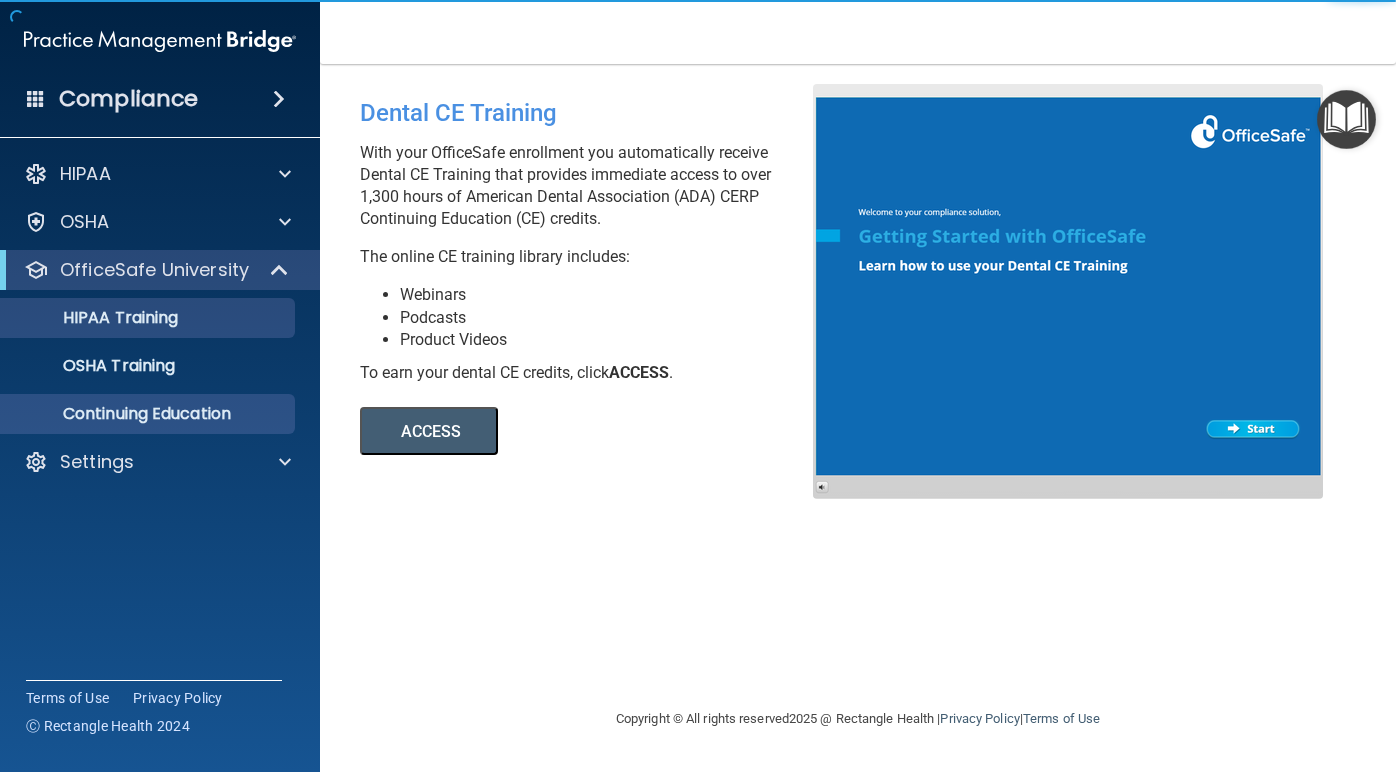 click on "HIPAA Training" at bounding box center (137, 318) 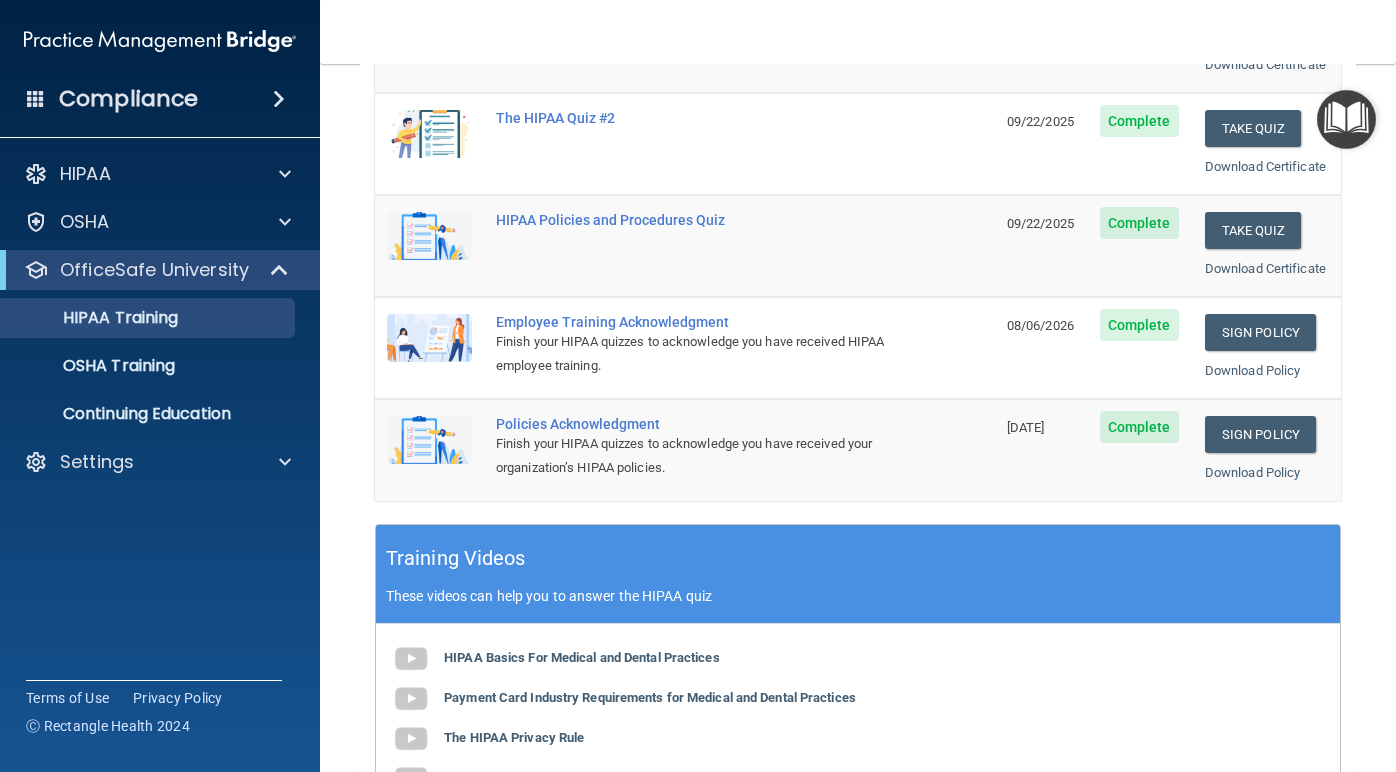 scroll, scrollTop: 369, scrollLeft: 0, axis: vertical 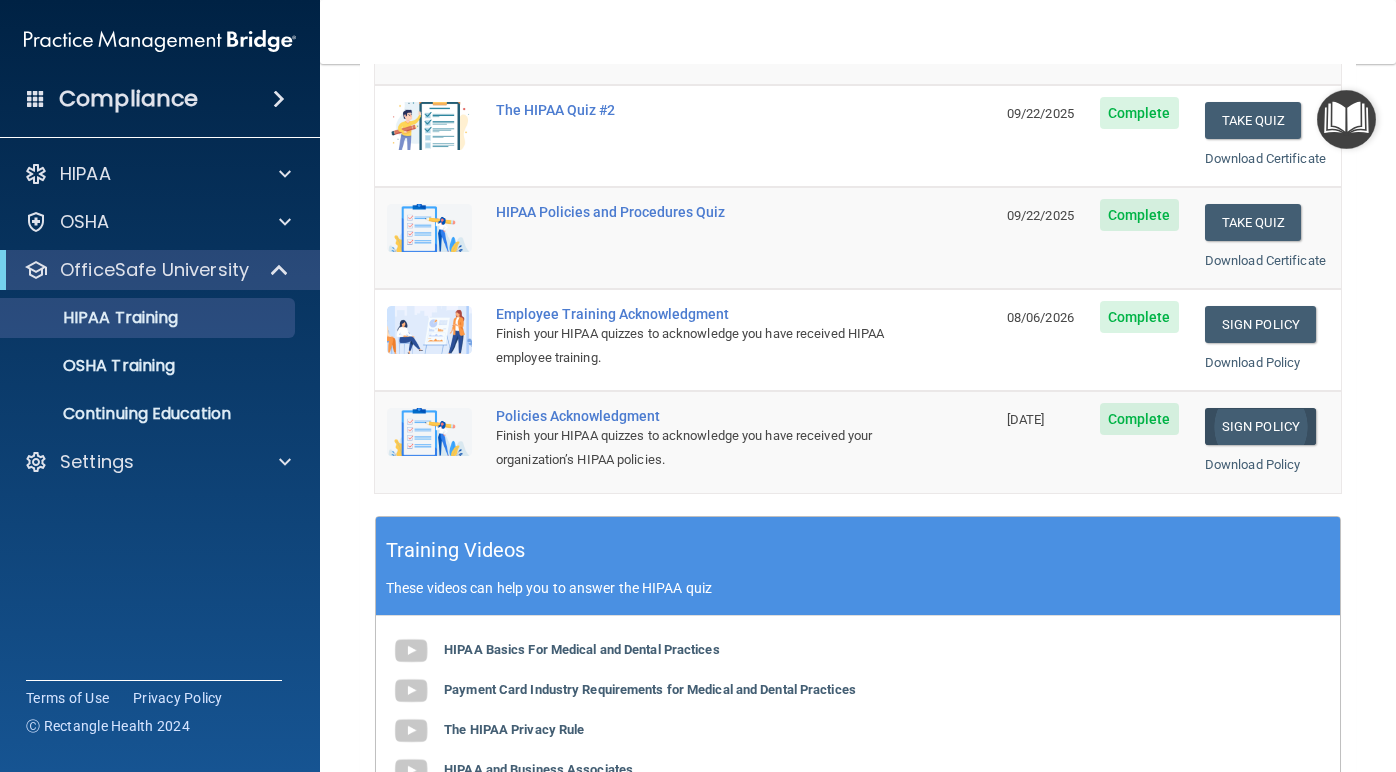 click on "Sign Policy" at bounding box center (1260, 426) 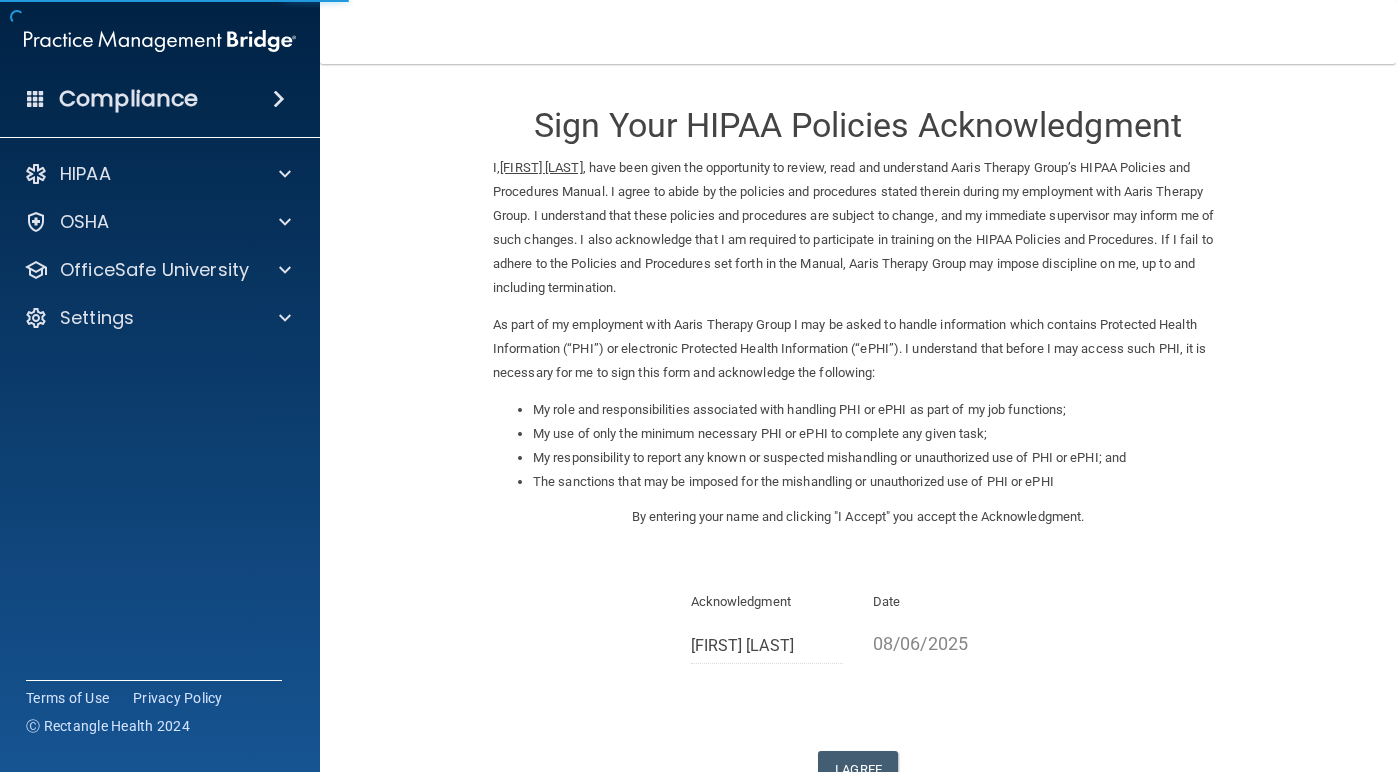 scroll, scrollTop: 0, scrollLeft: 0, axis: both 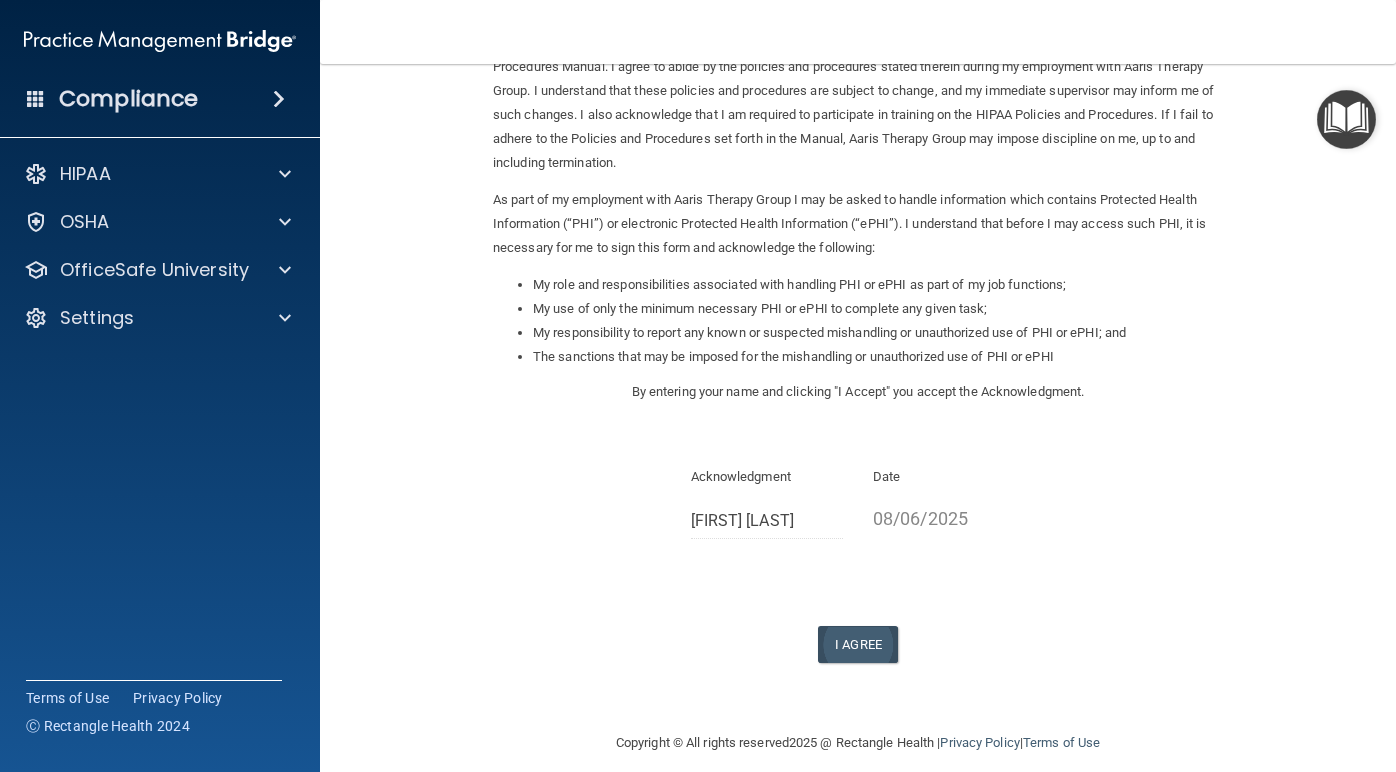click on "I Agree" at bounding box center (858, 644) 